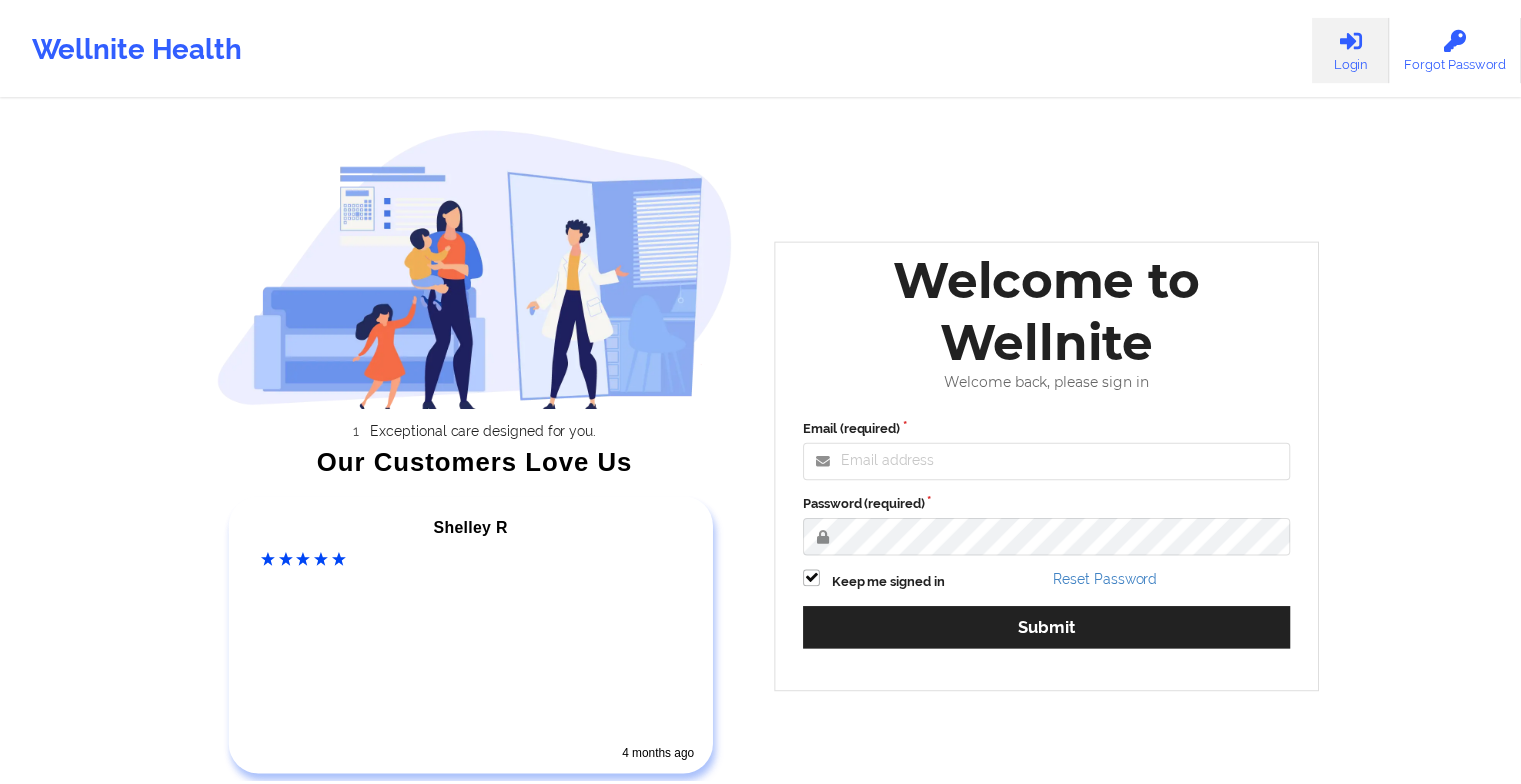 scroll, scrollTop: 0, scrollLeft: 0, axis: both 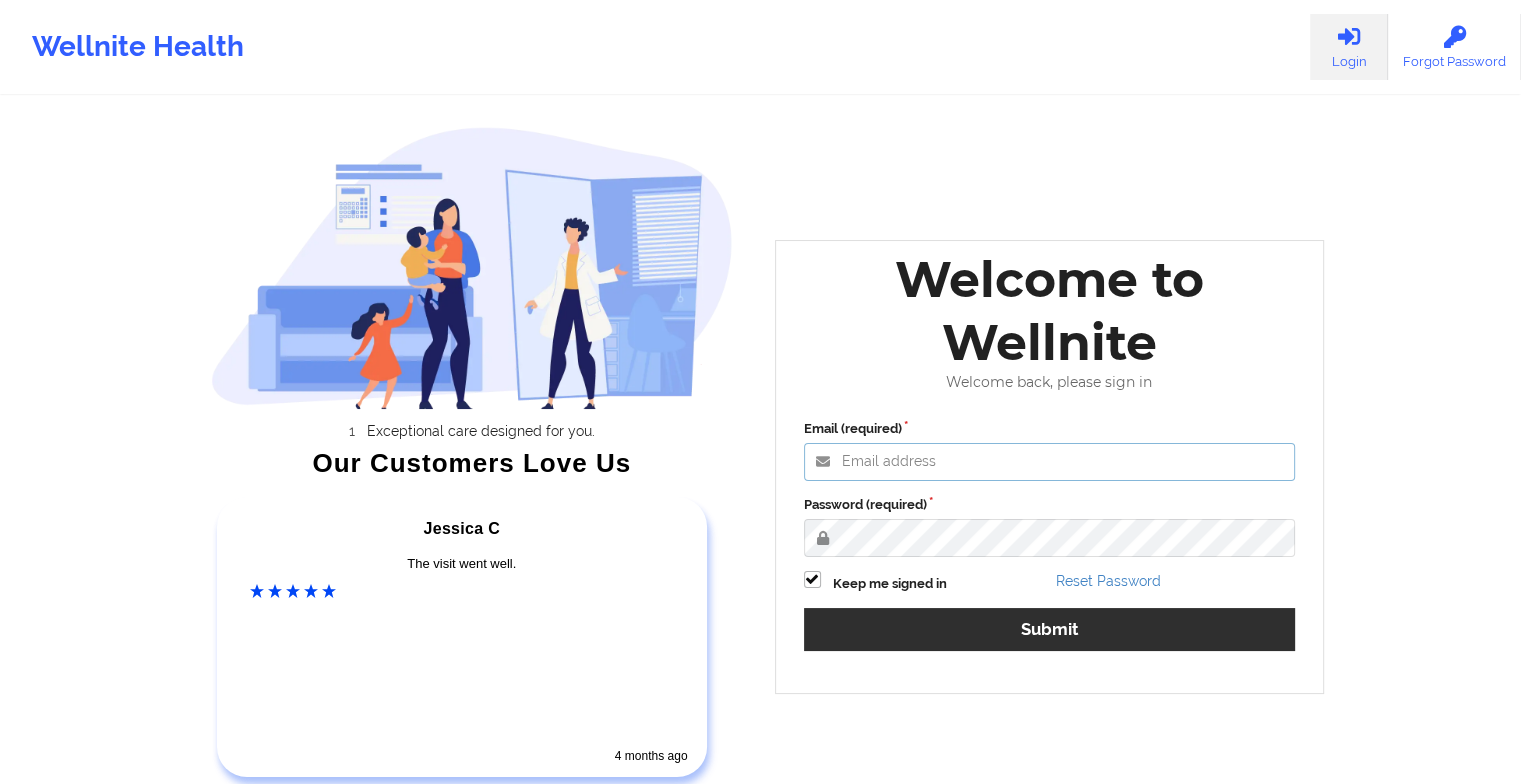 type on "[EMAIL]" 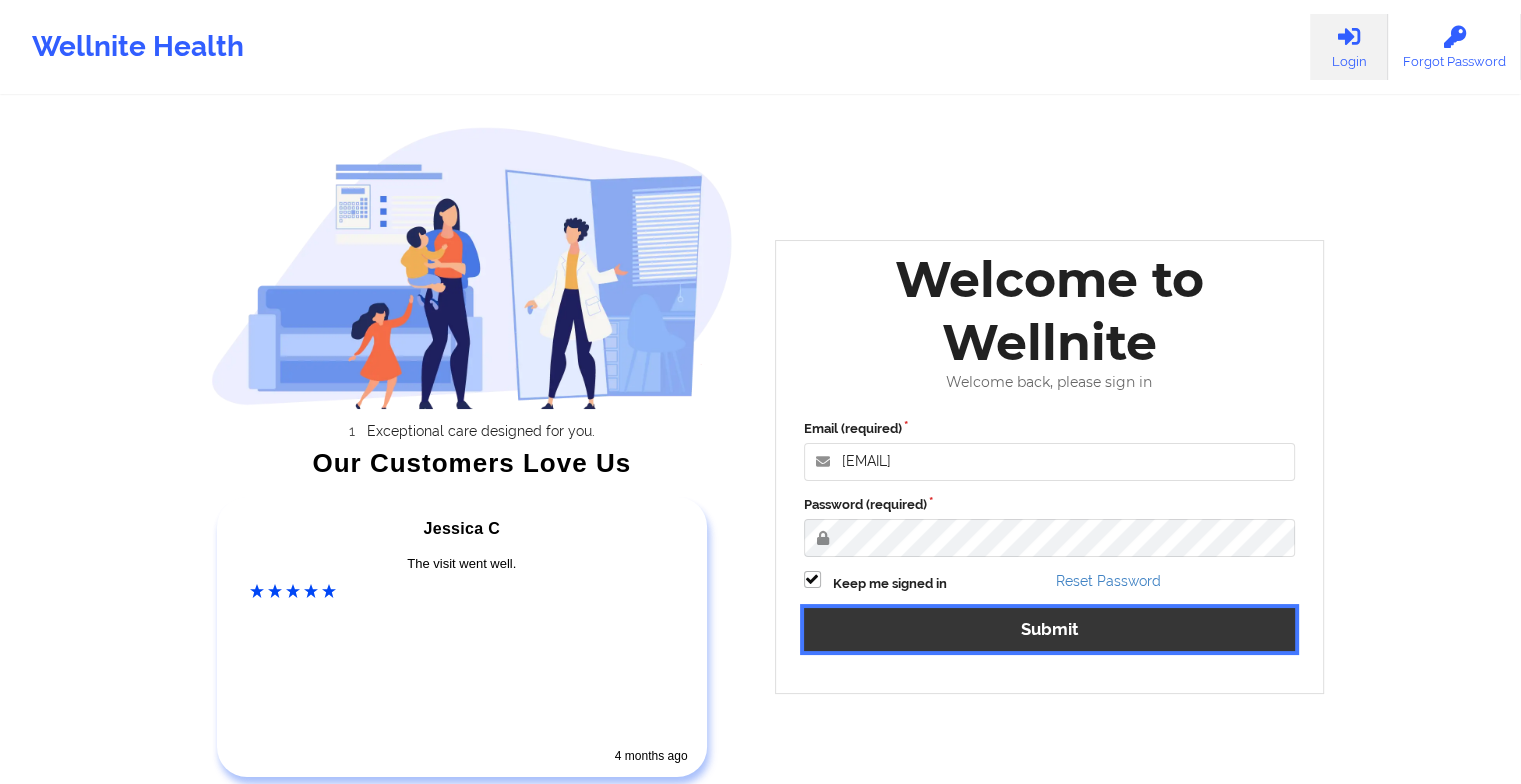 click on "Submit" at bounding box center (1050, 629) 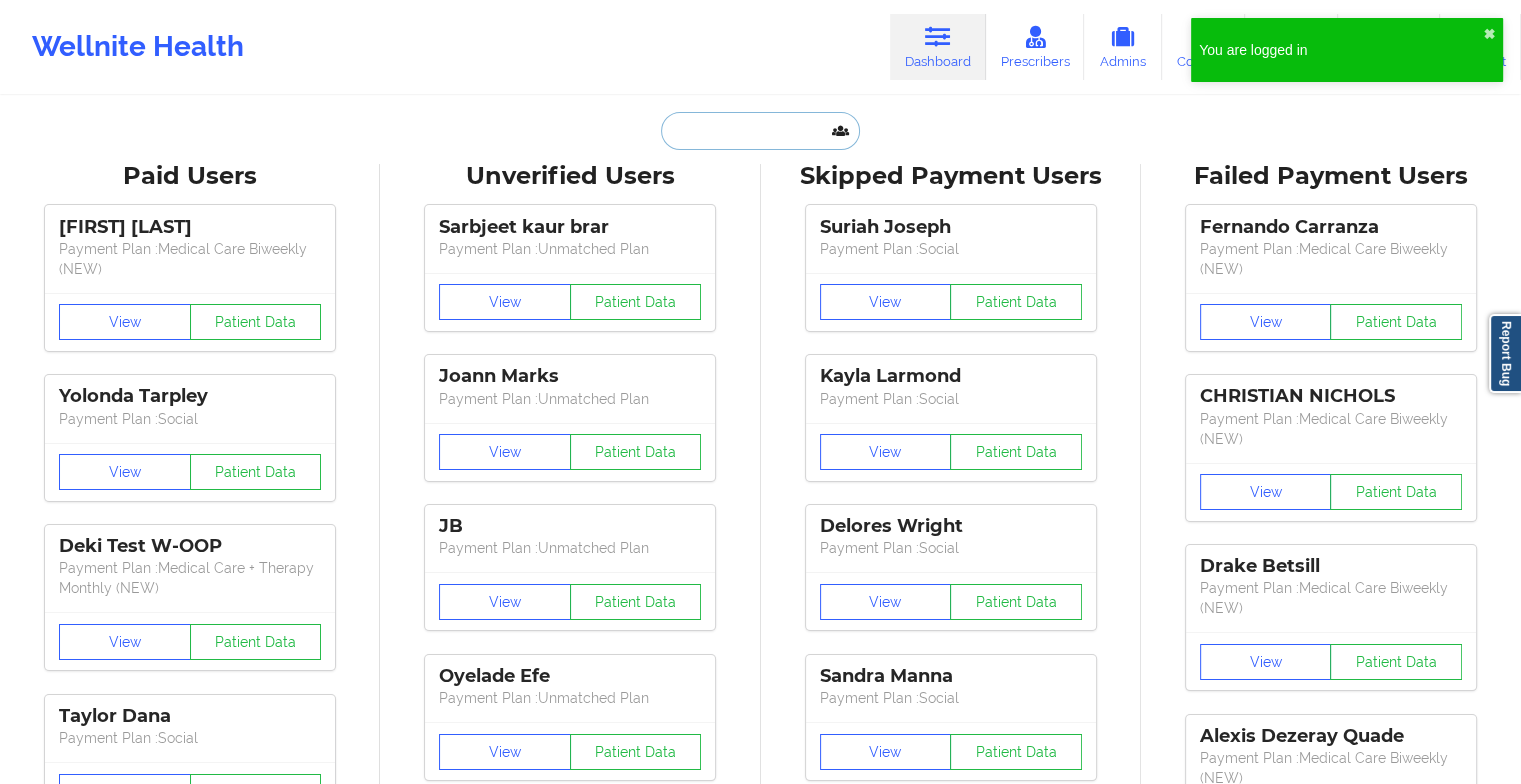 click at bounding box center (760, 131) 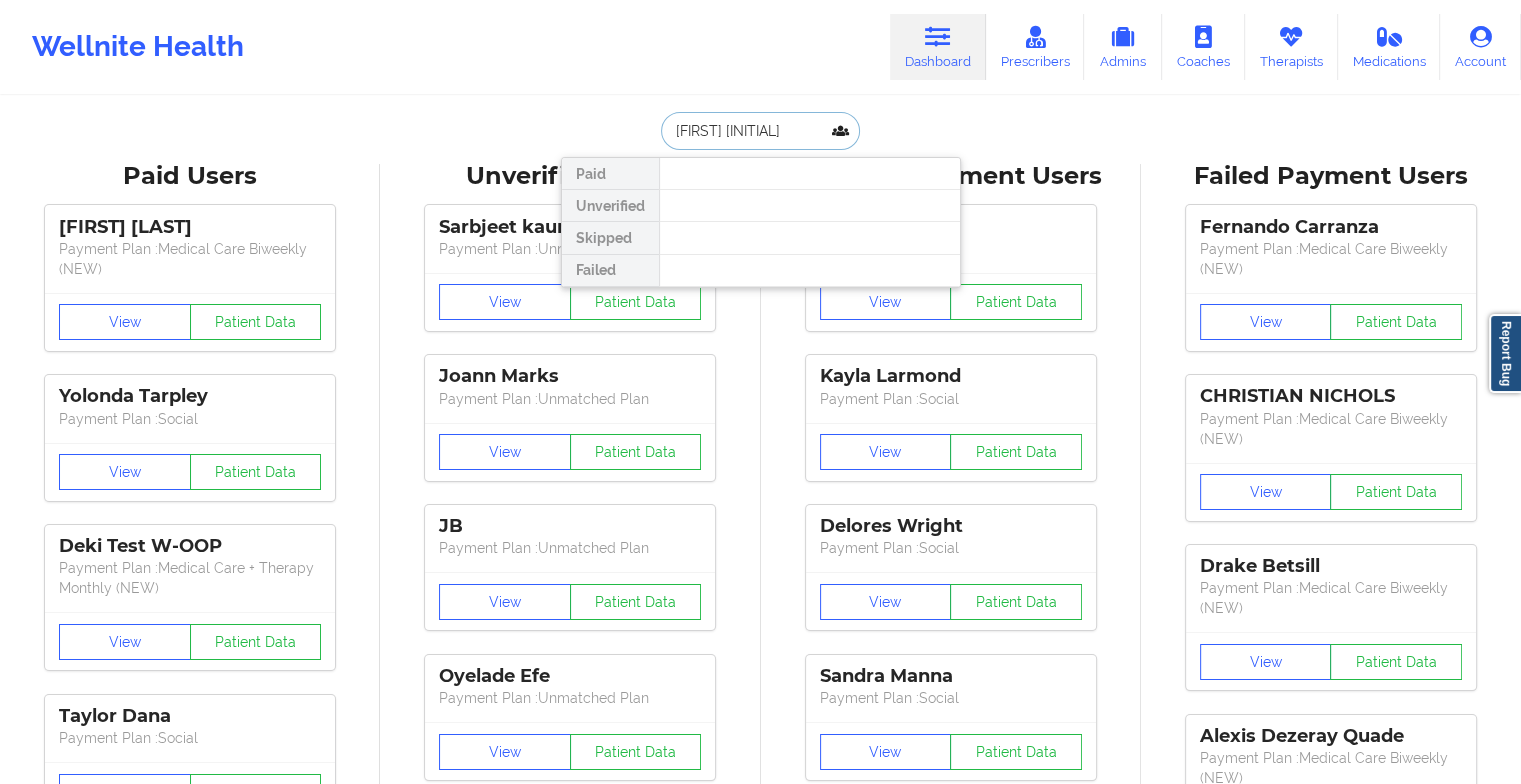 type on "[FIRST] [INITIAL]" 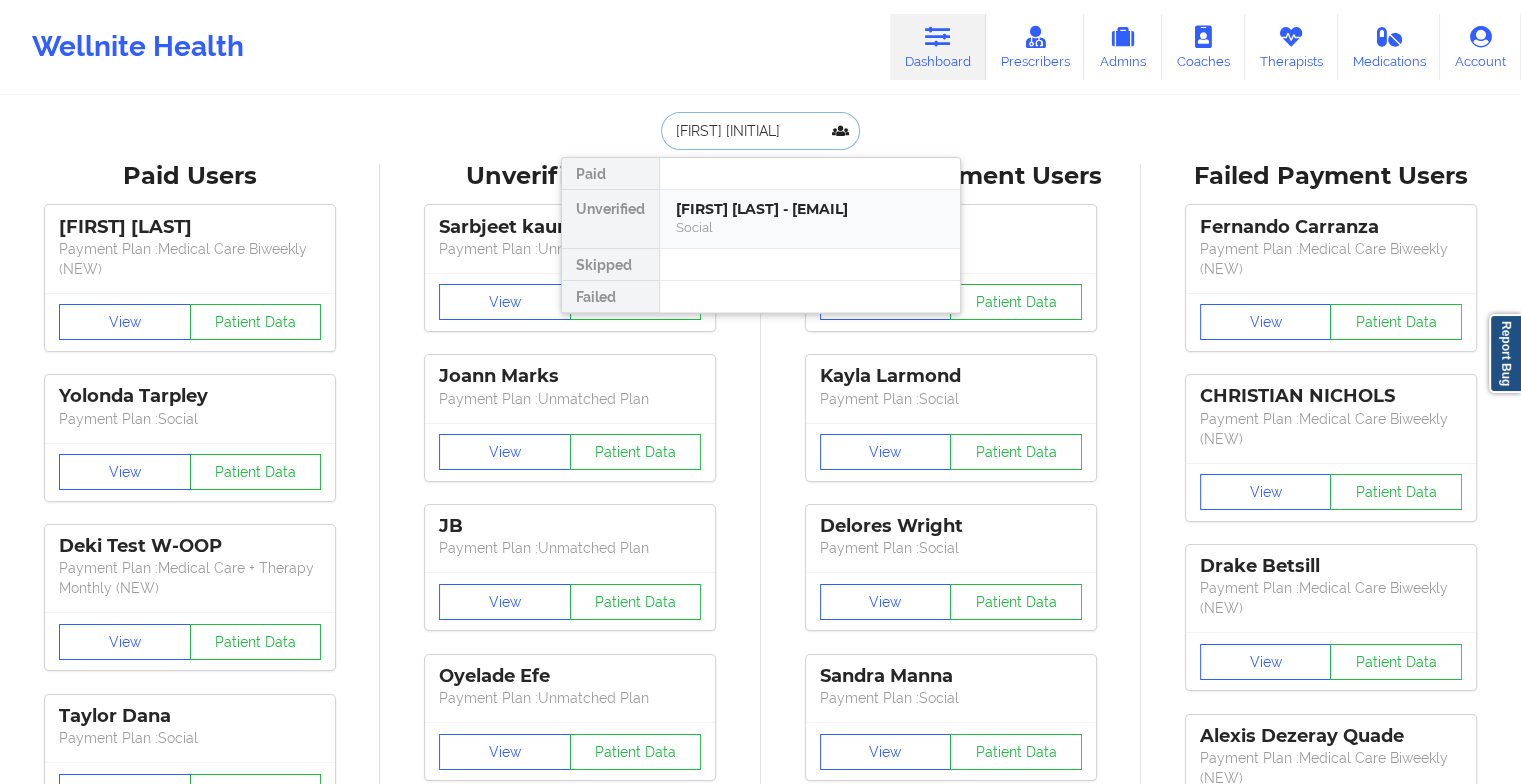 click on "[FIRST] [LAST] - [EMAIL]" at bounding box center (810, 209) 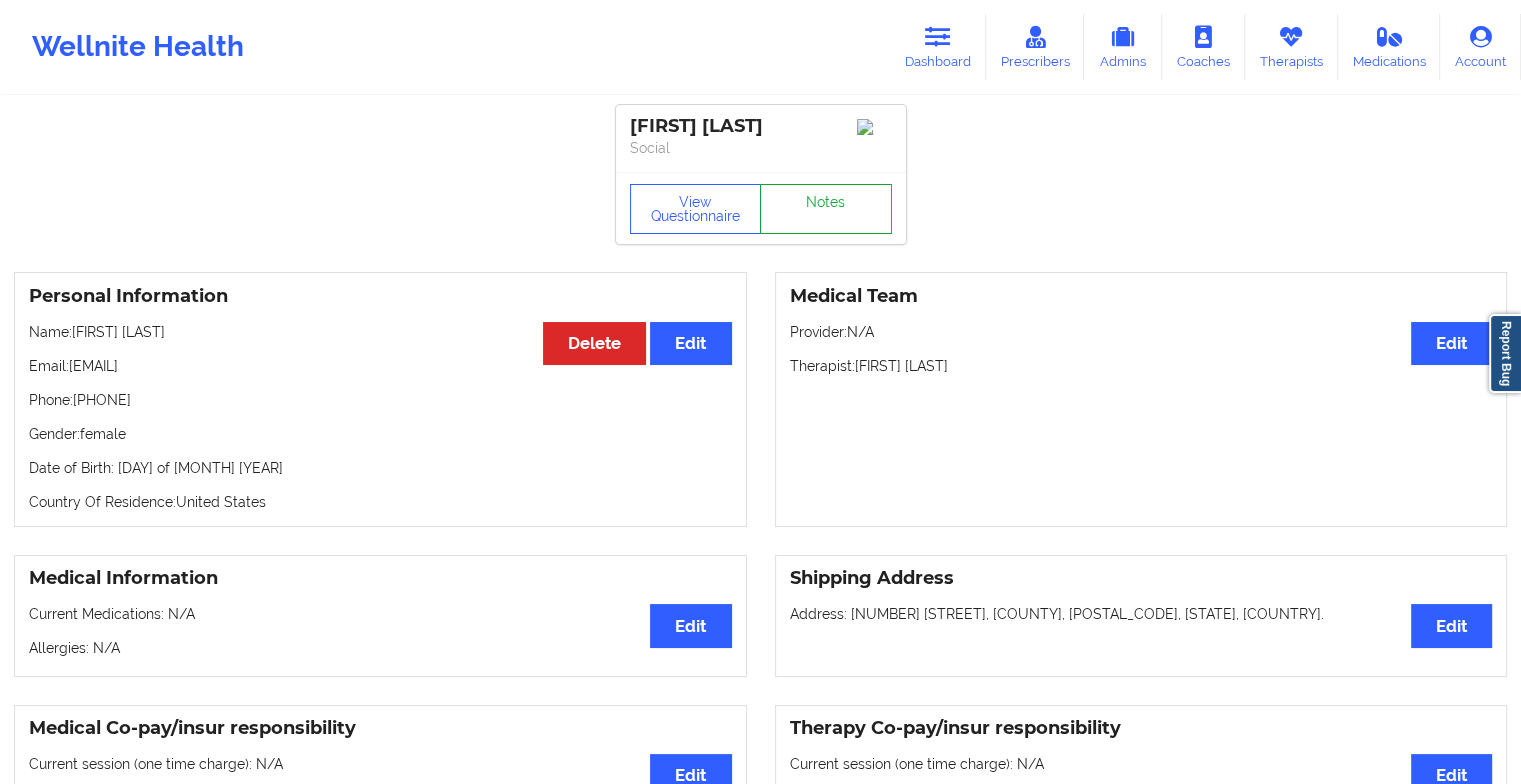 click on "Notes" at bounding box center [826, 209] 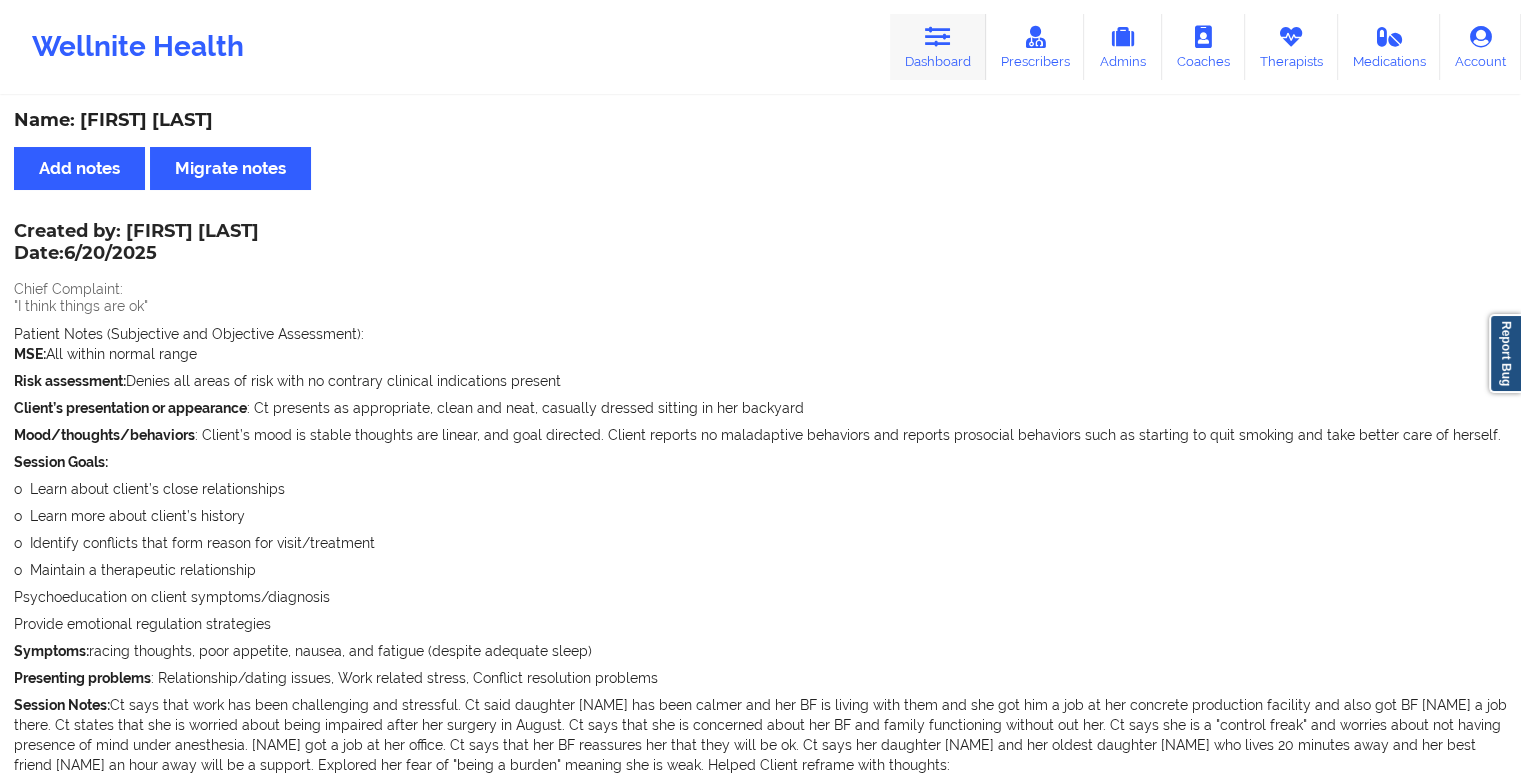 click on "Dashboard" at bounding box center [938, 47] 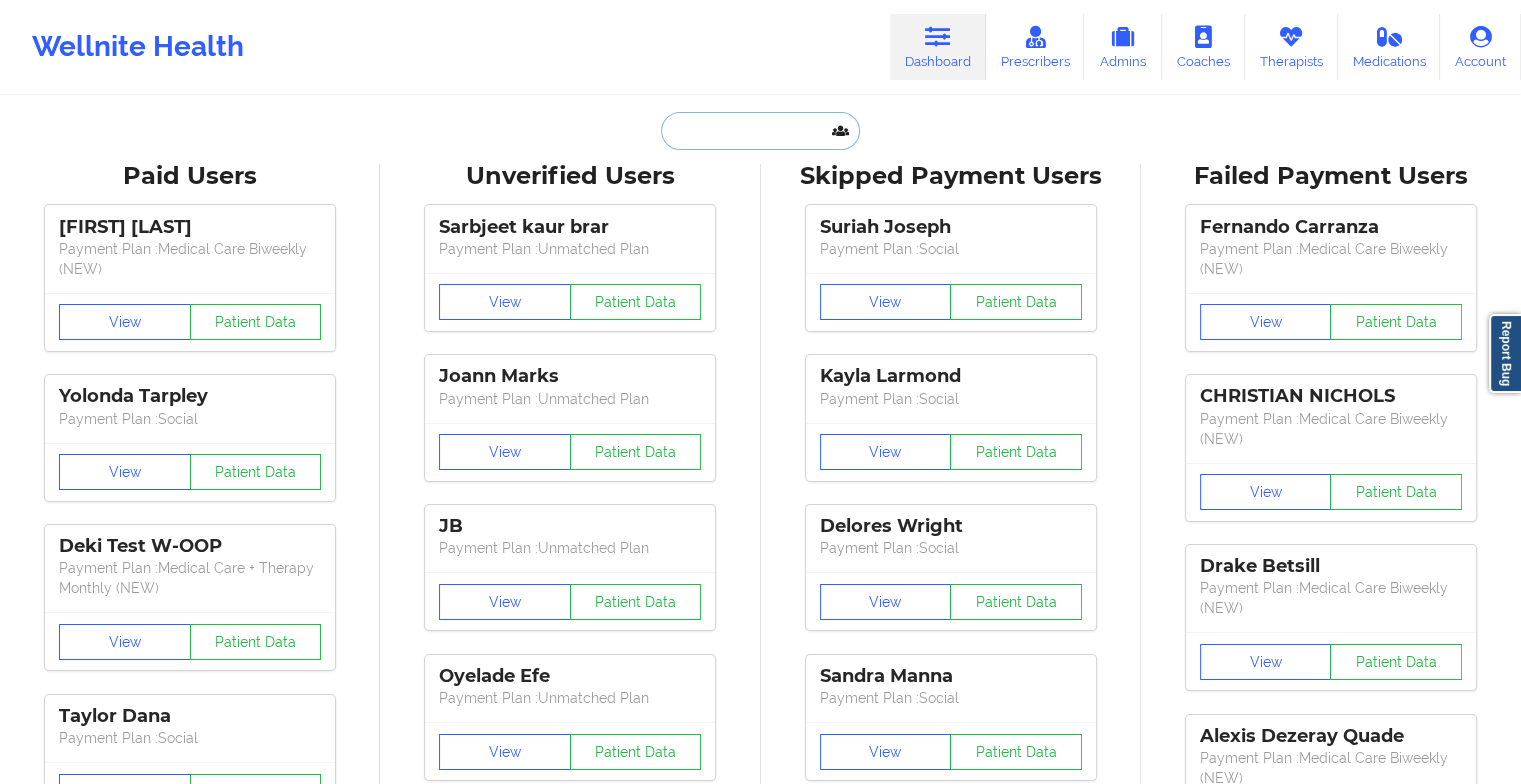 click at bounding box center [760, 131] 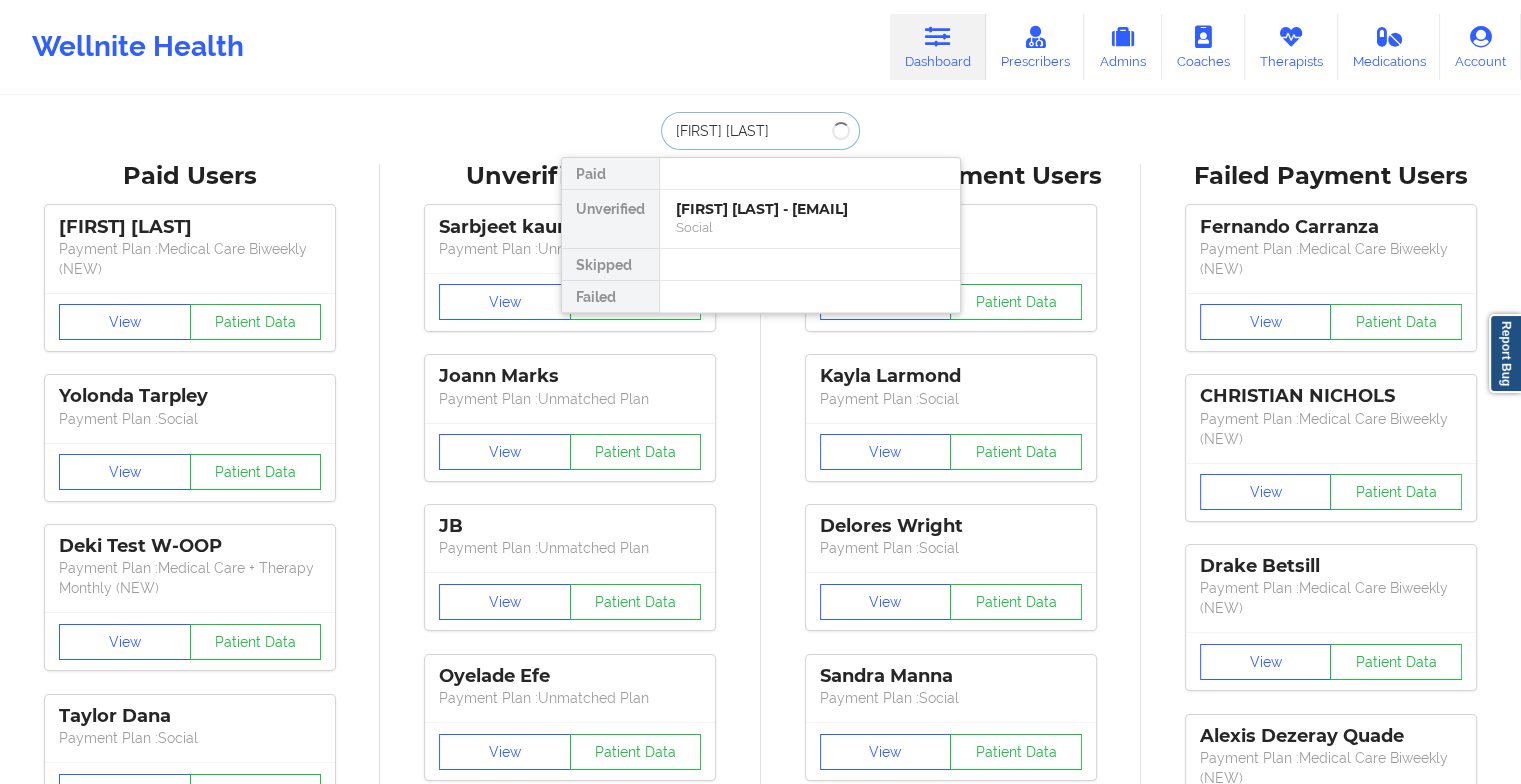 type on "[FIRST] [LAST]" 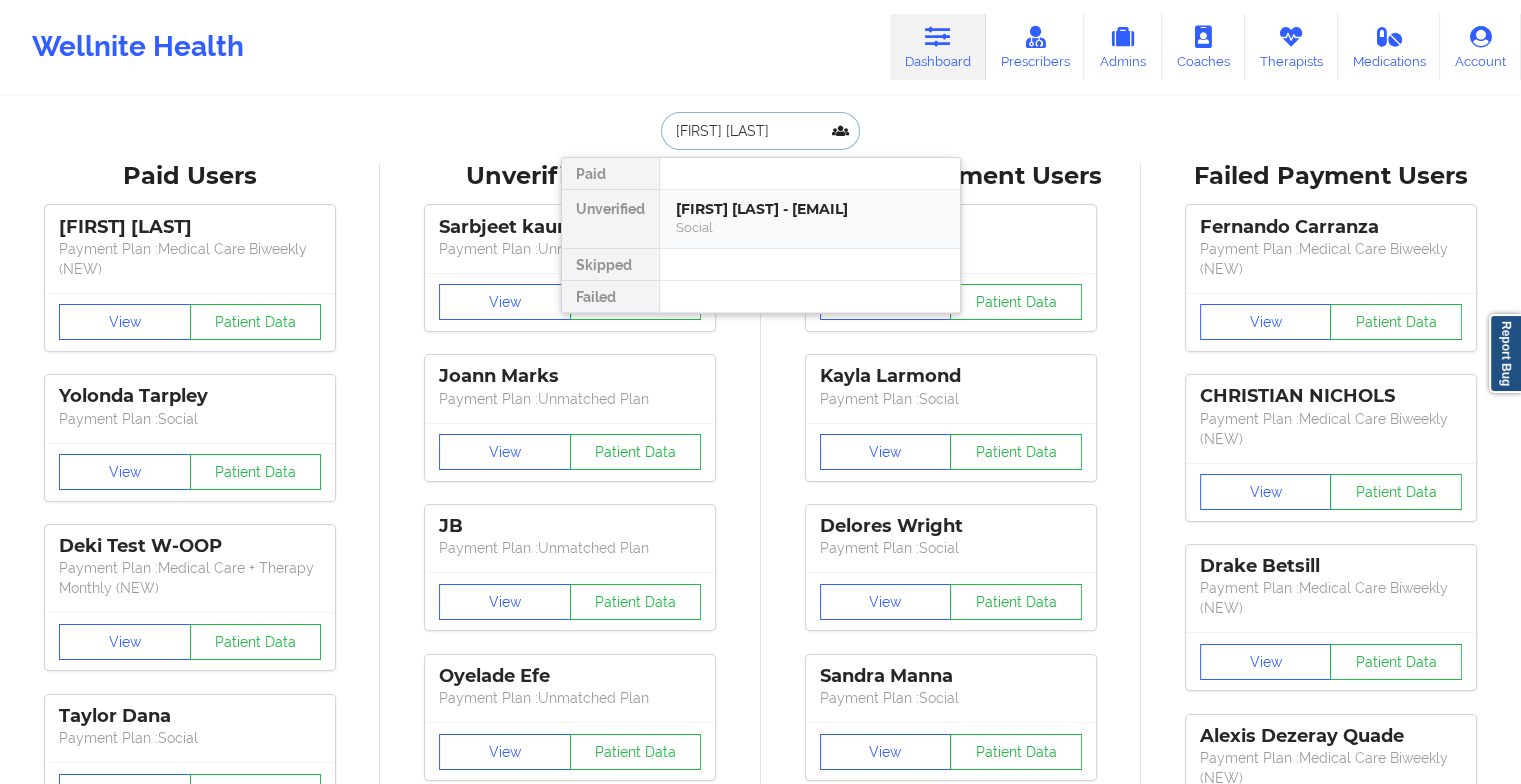 click on "[FIRST] [LAST] - [EMAIL]" at bounding box center (810, 209) 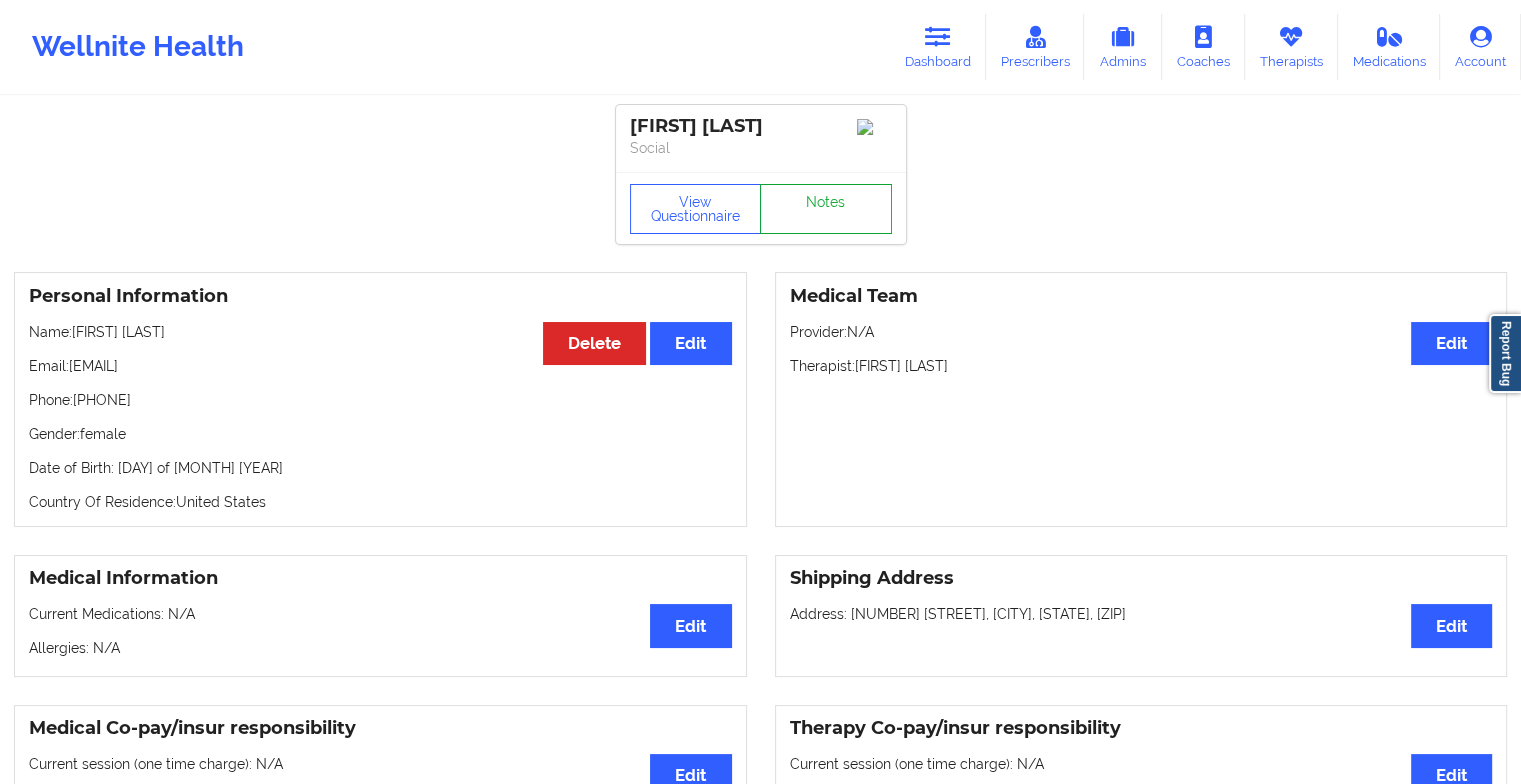 click on "Notes" at bounding box center (826, 209) 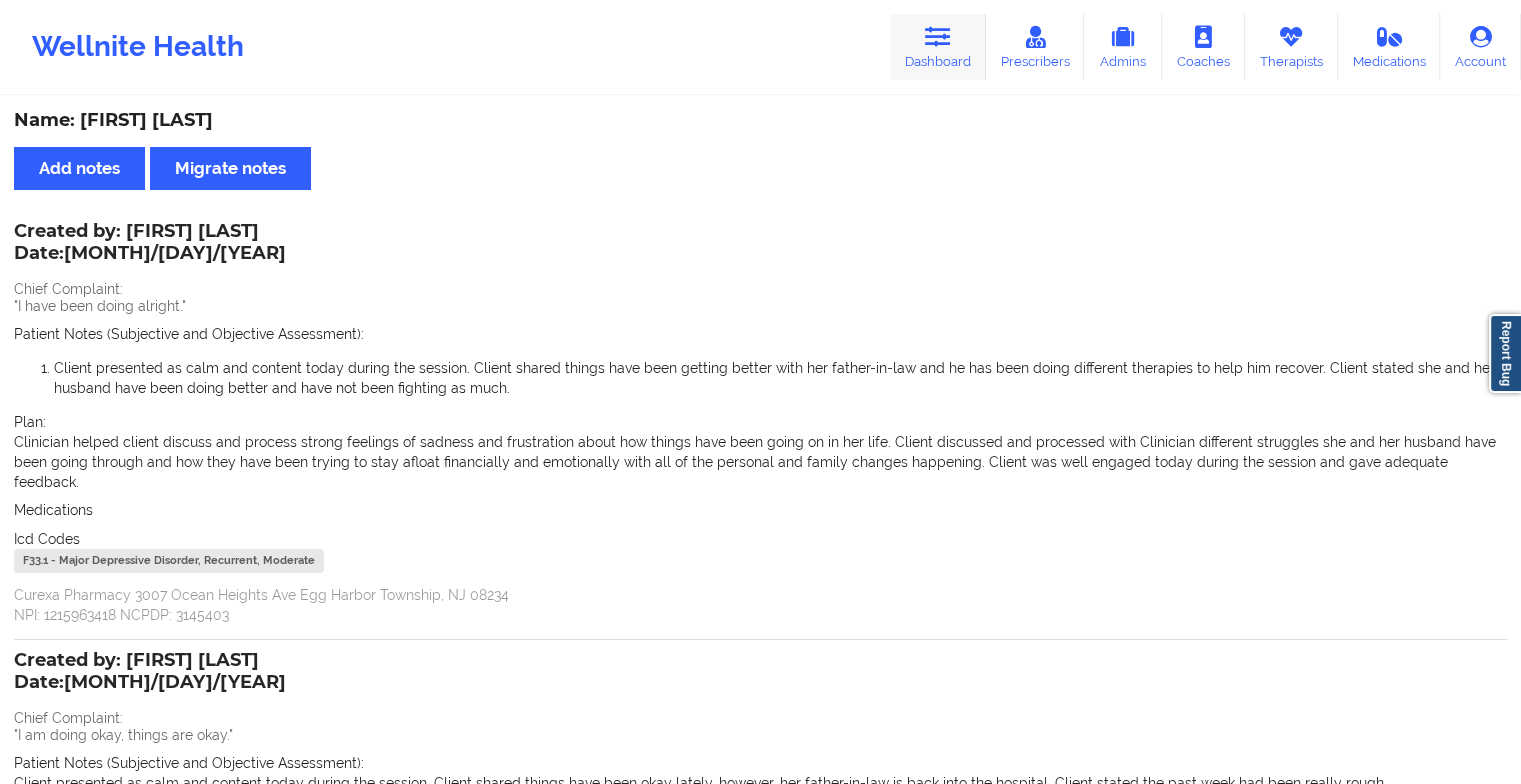 click at bounding box center (938, 37) 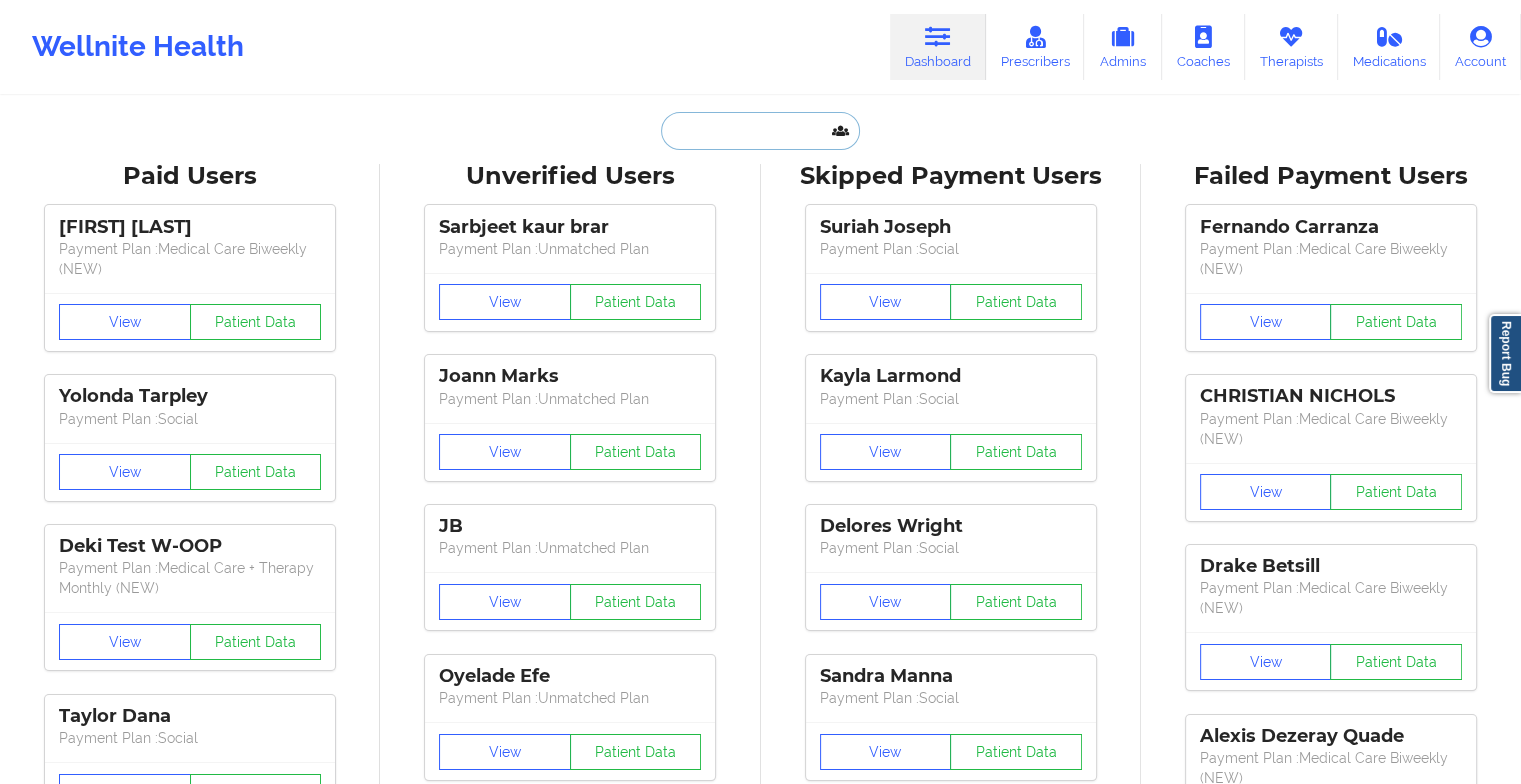 click at bounding box center [760, 131] 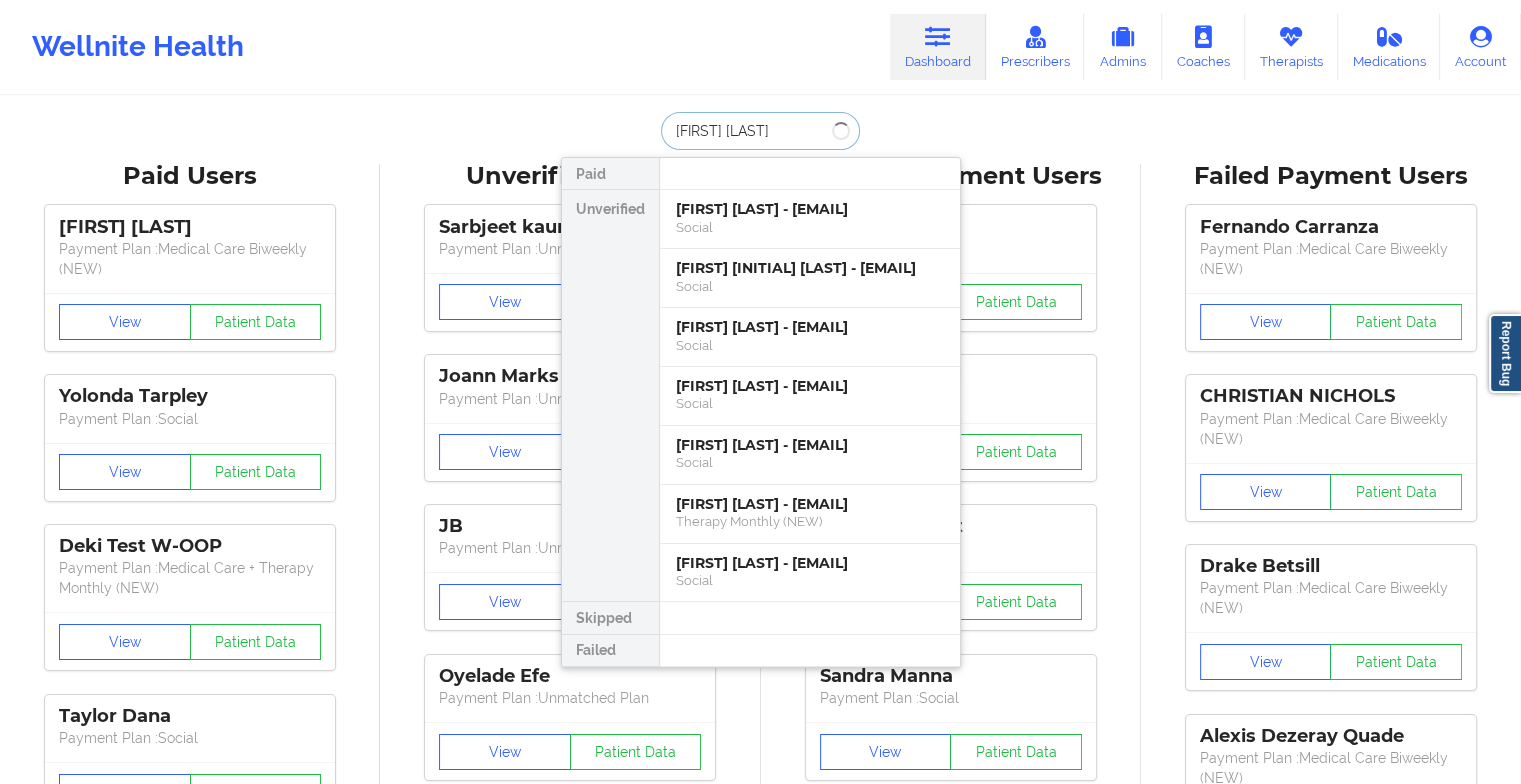 type on "[FIRST] [LAST]" 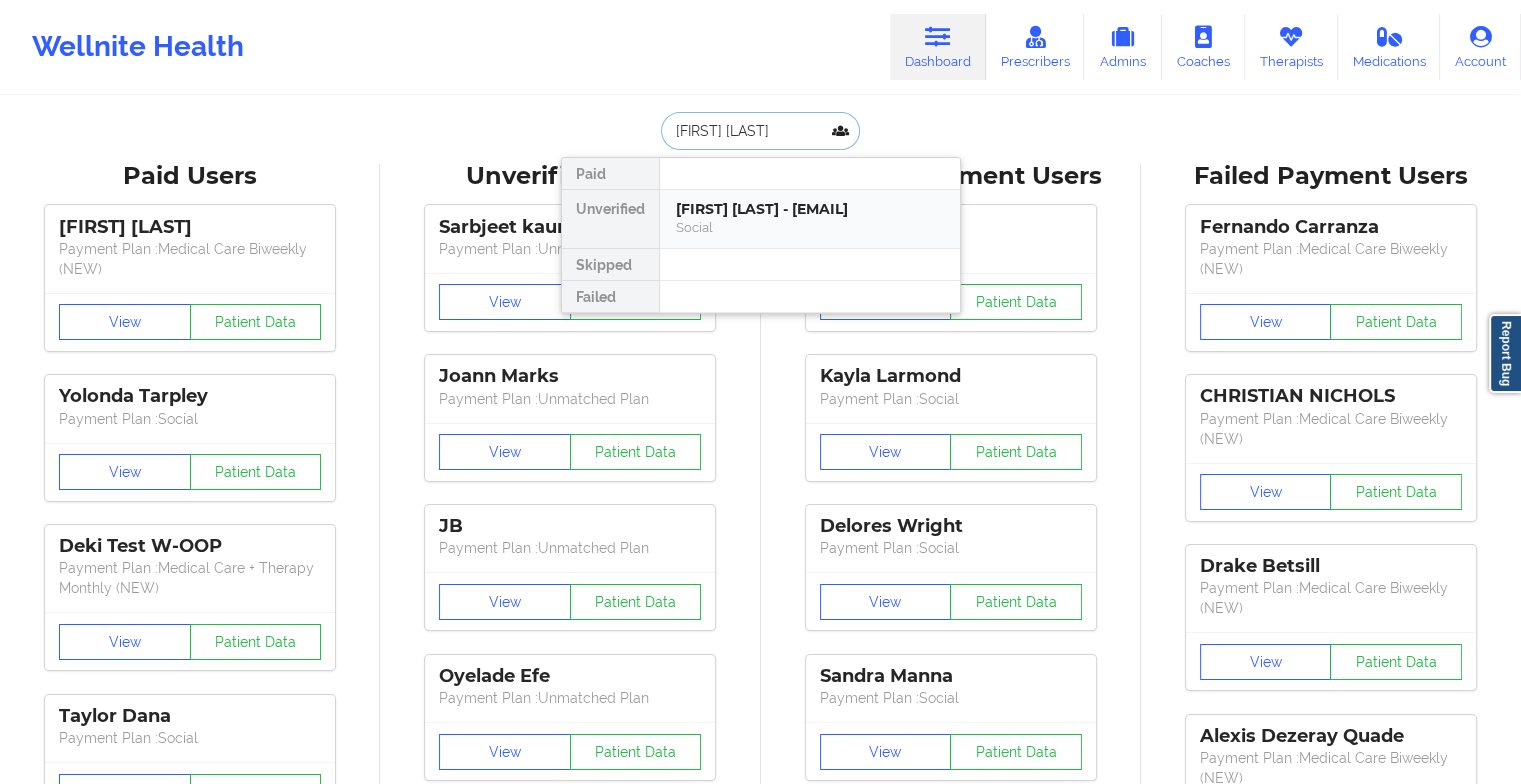 click on "[FIRST] [LAST] - [EMAIL]" at bounding box center (810, 209) 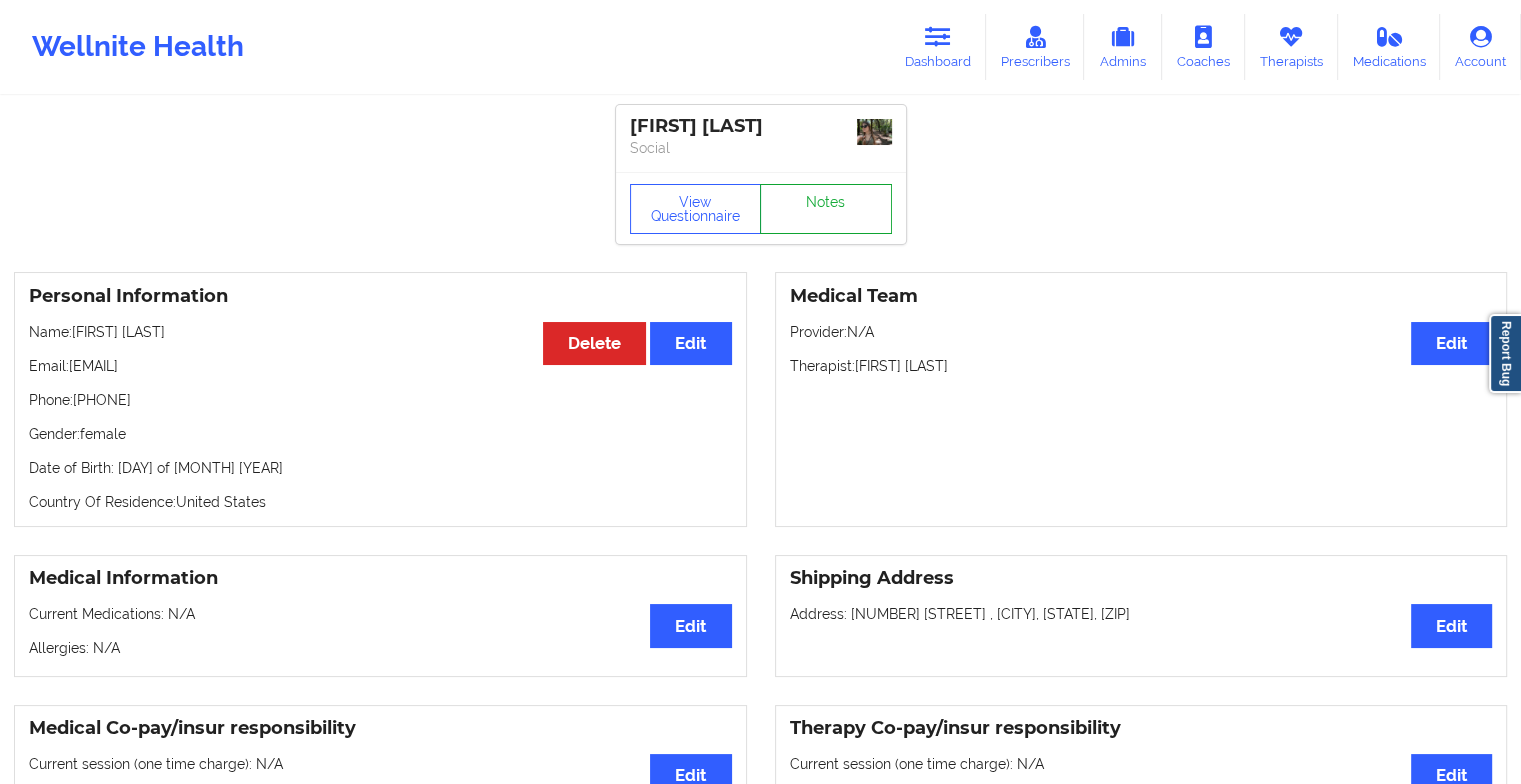 click on "Notes" at bounding box center [826, 209] 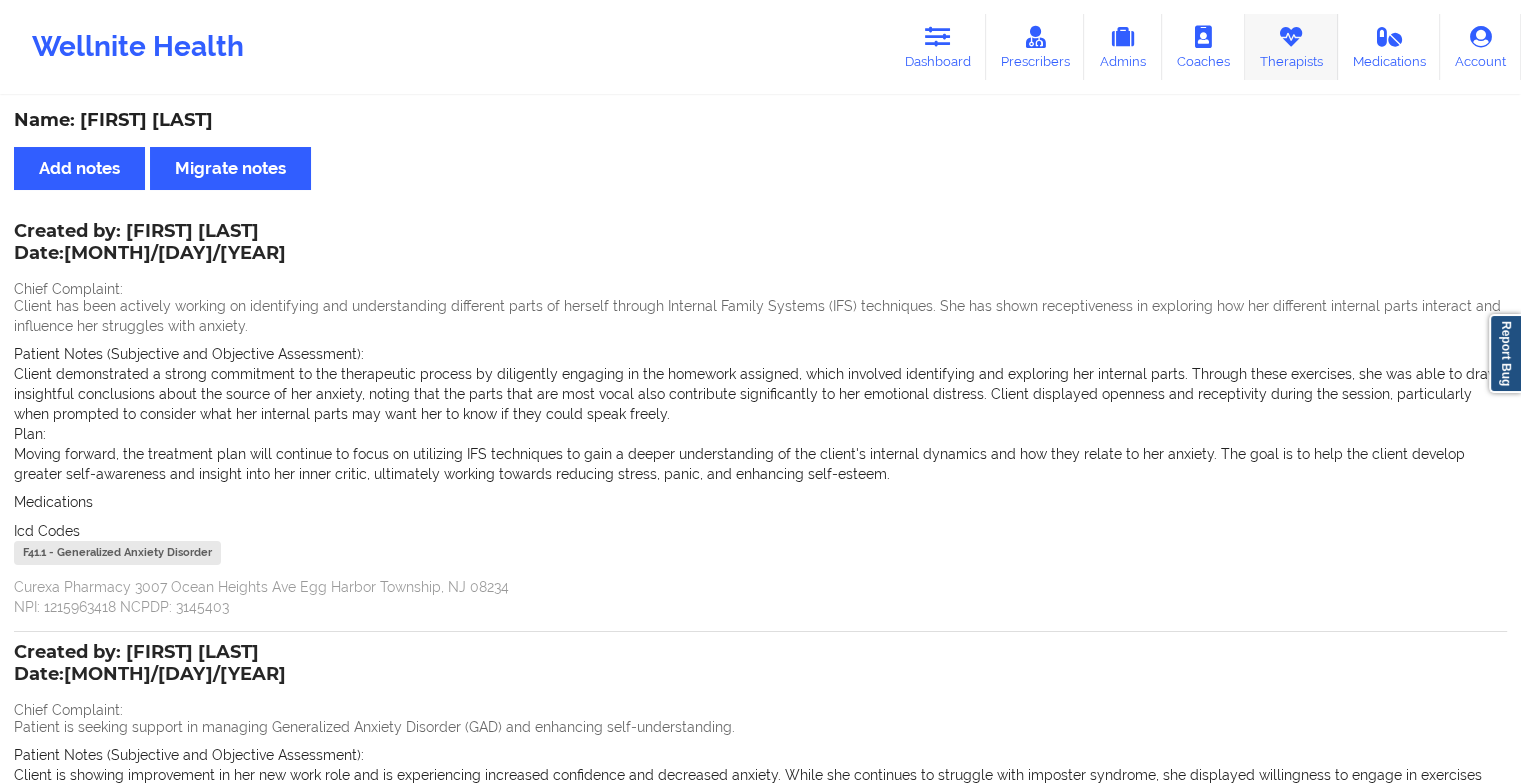 click at bounding box center [1291, 37] 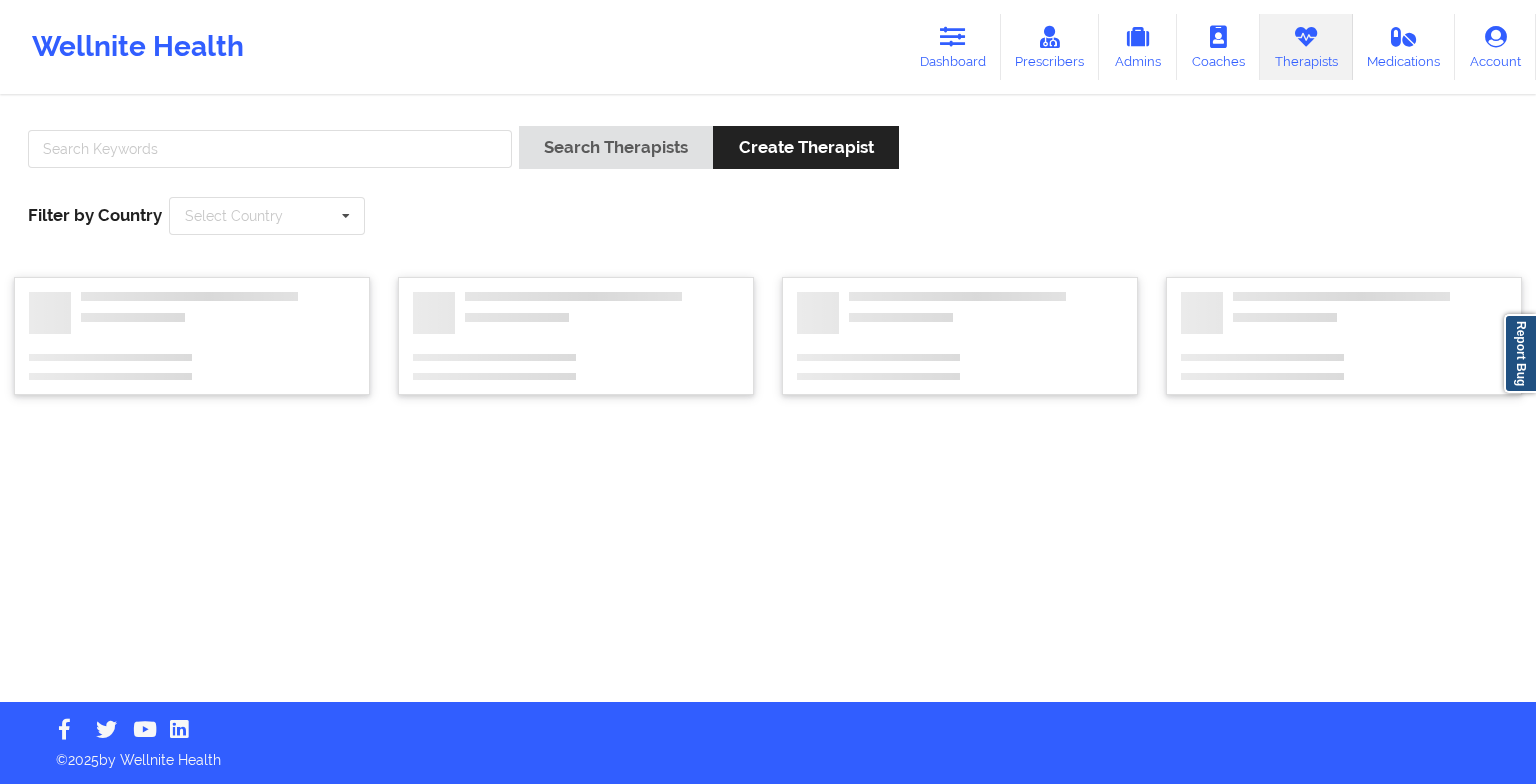 click at bounding box center [270, 154] 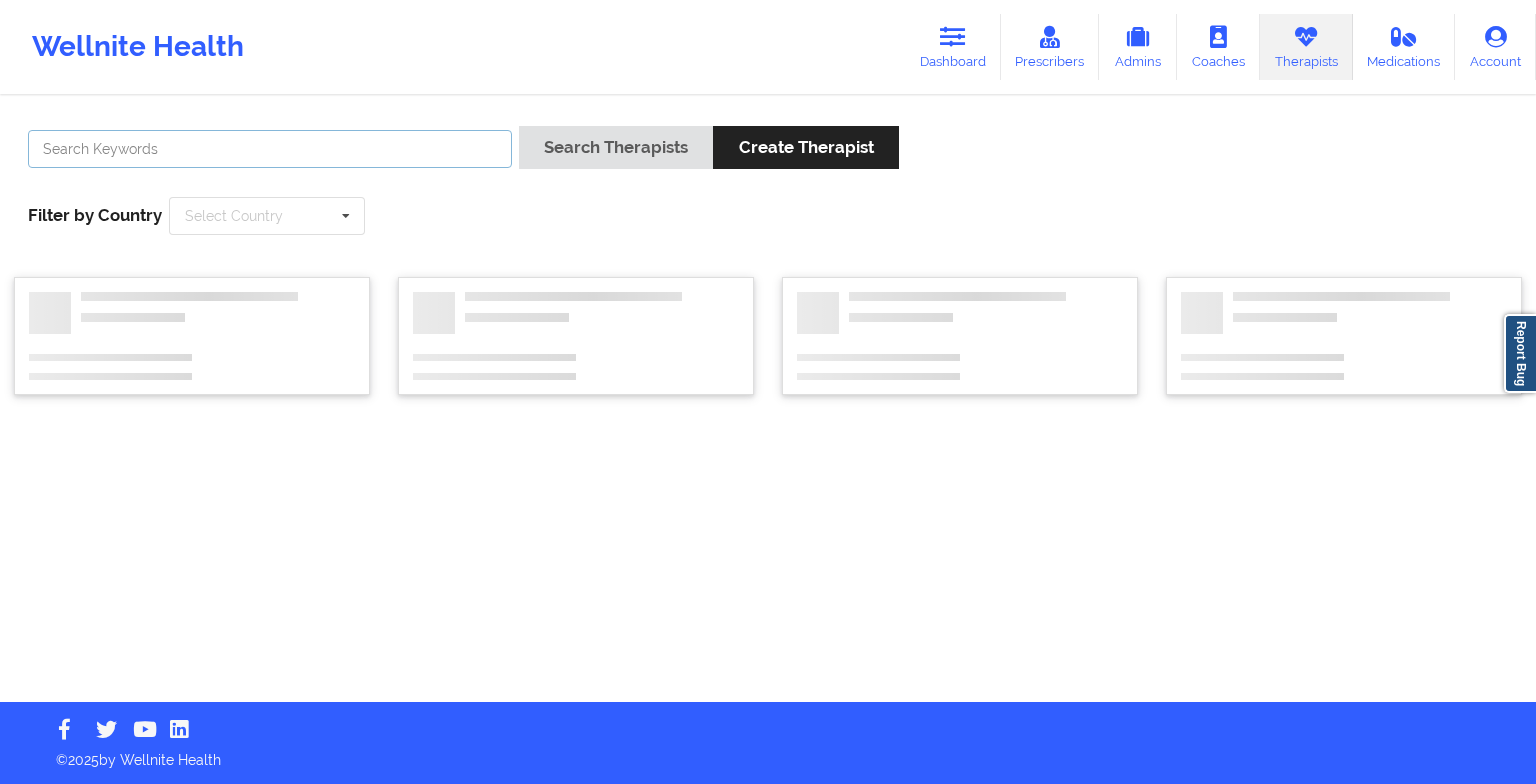 click at bounding box center [270, 149] 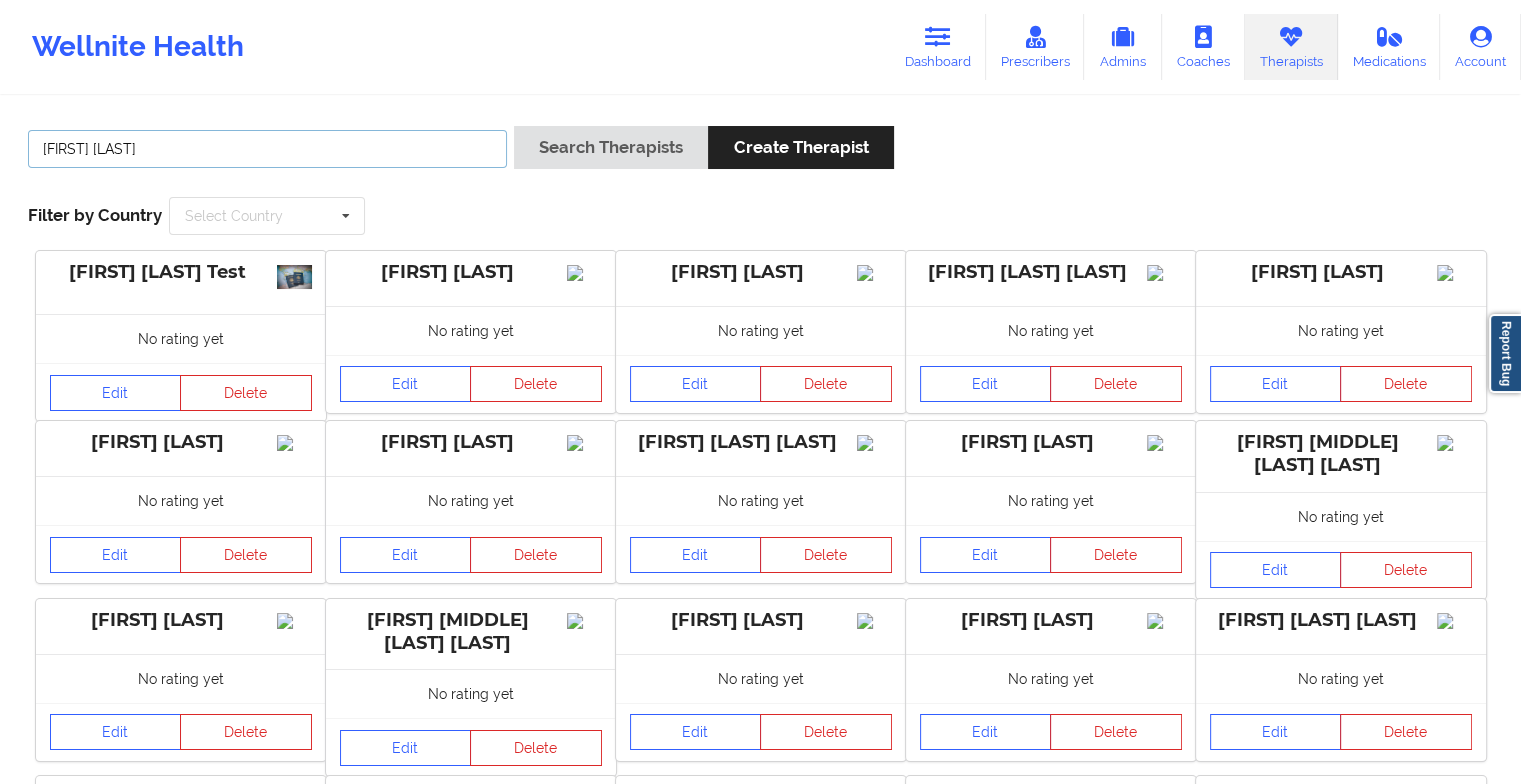 type on "[FIRST] [LAST]" 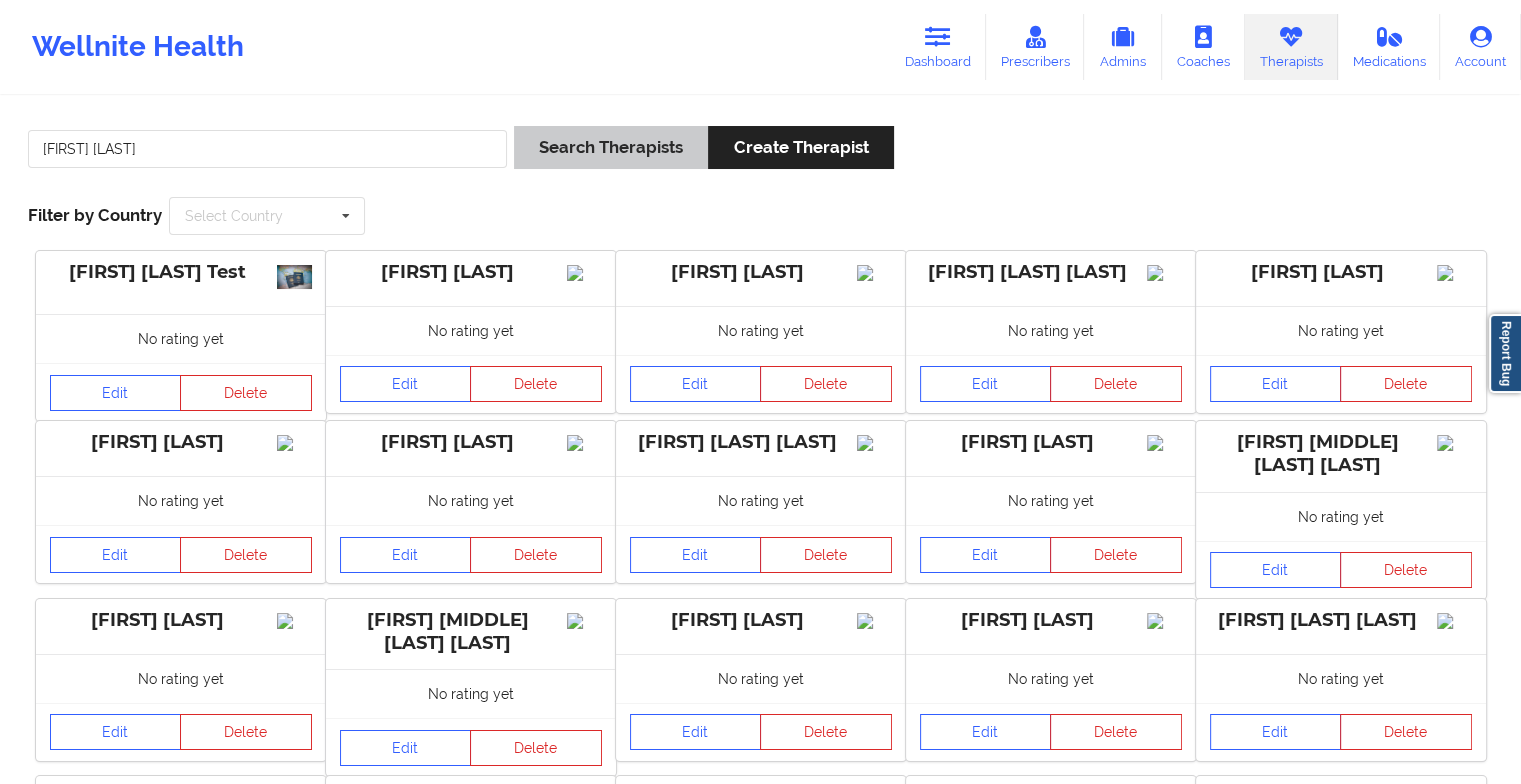 click on "Search Therapists Create Therapist" at bounding box center (704, 154) 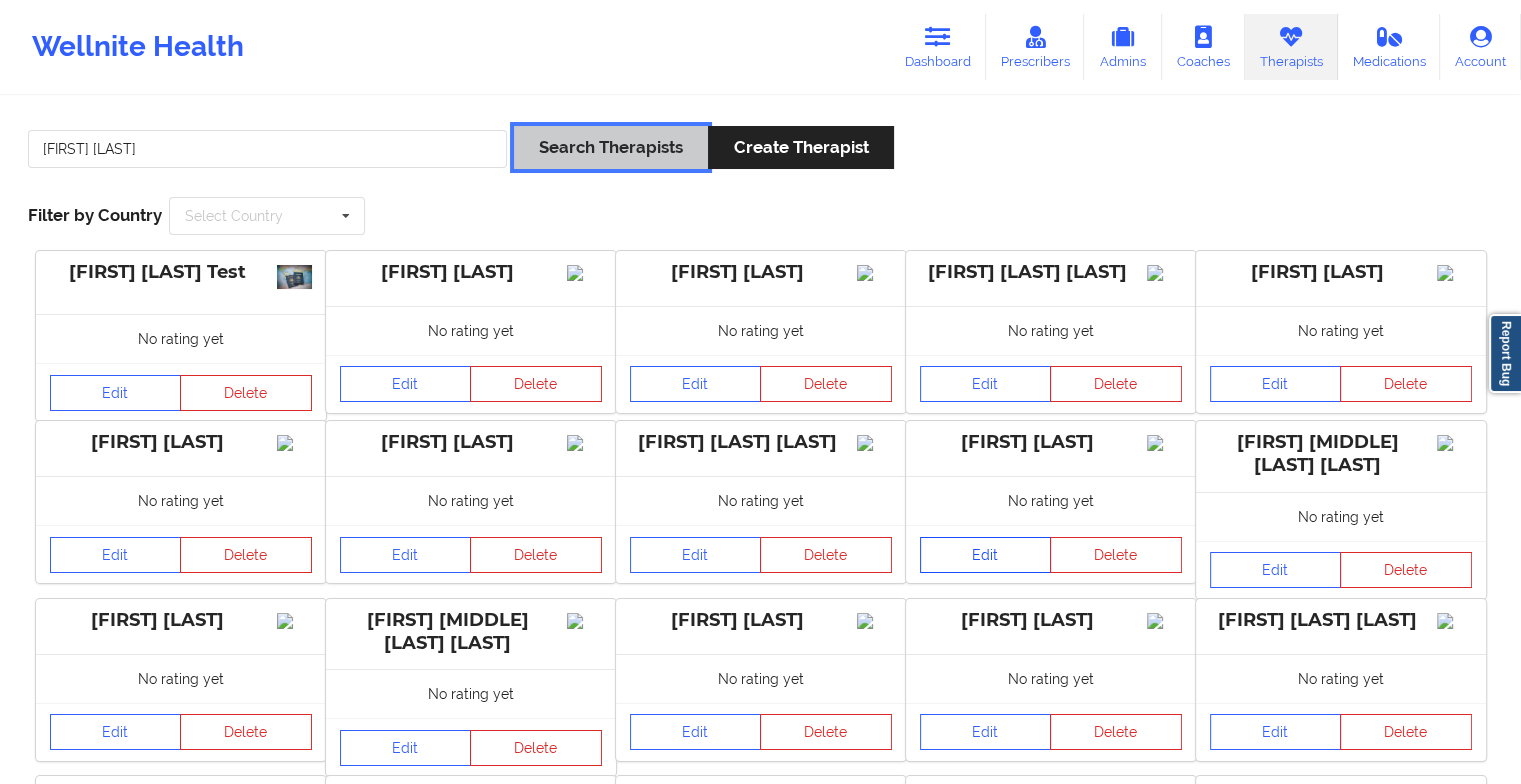 drag, startPoint x: 623, startPoint y: 166, endPoint x: 1027, endPoint y: 585, distance: 582.04553 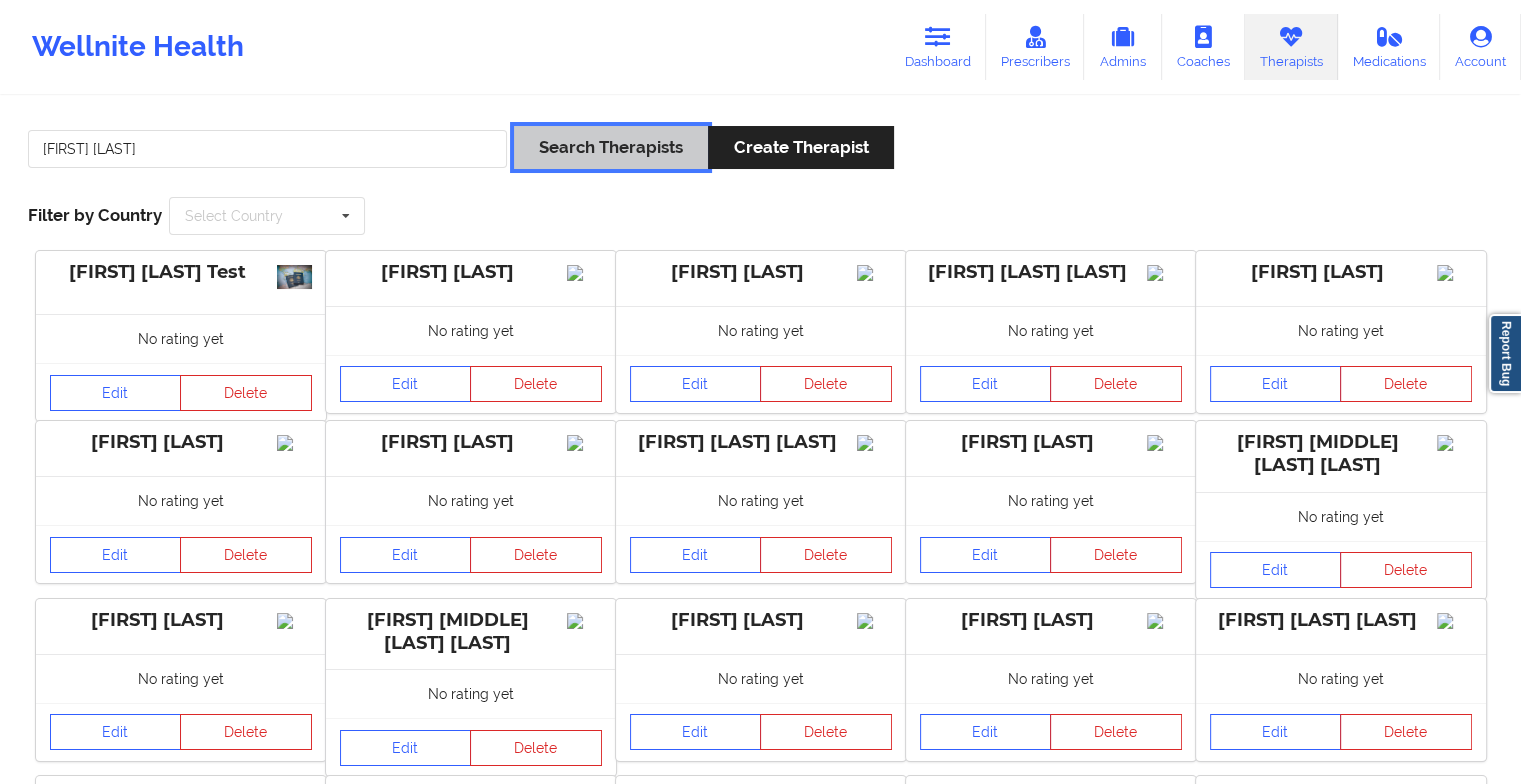click on "Search Therapists" at bounding box center (611, 147) 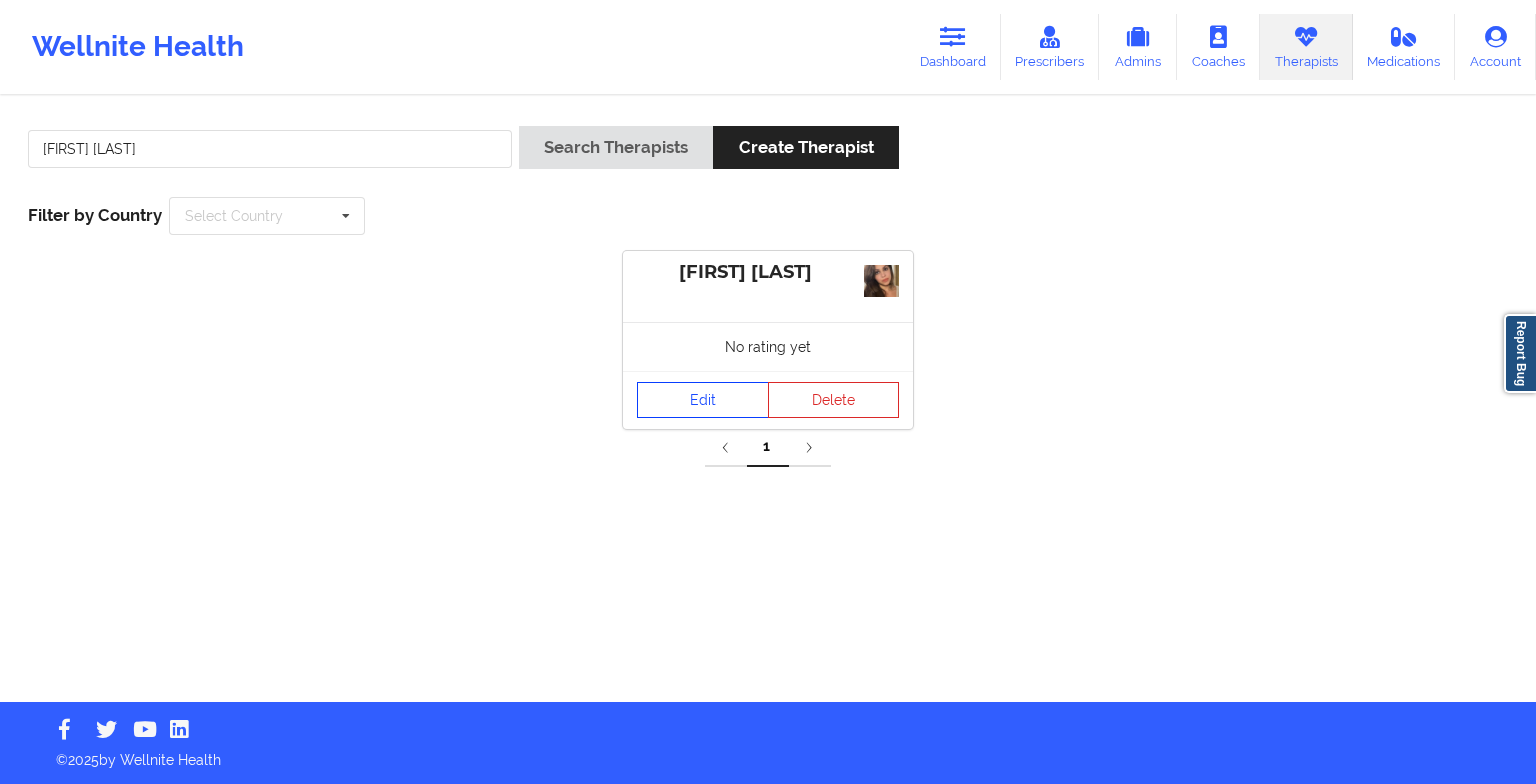 click on "Edit" at bounding box center (703, 400) 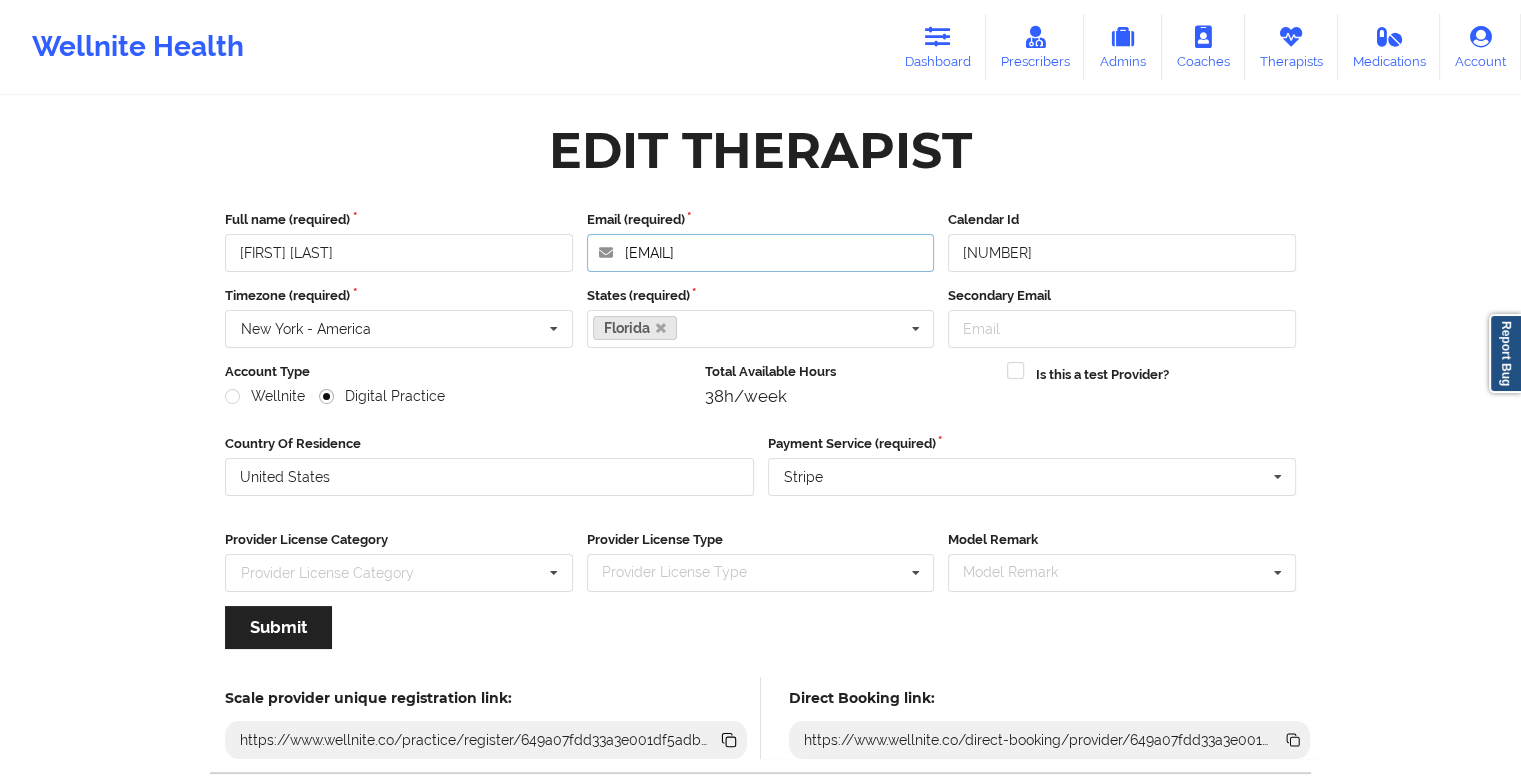 drag, startPoint x: 852, startPoint y: 260, endPoint x: 540, endPoint y: 119, distance: 342.38138 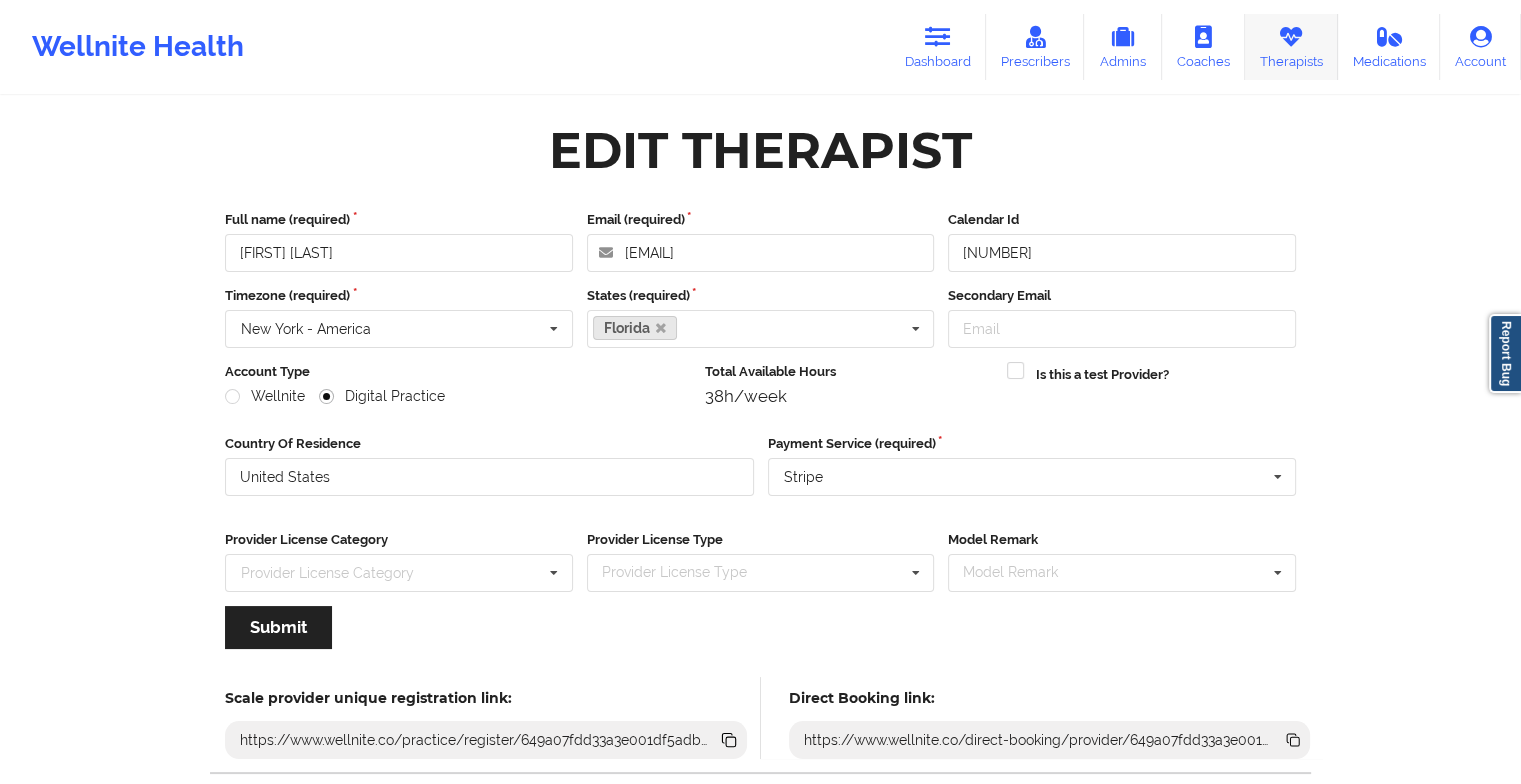 click on "Therapists" at bounding box center [1291, 47] 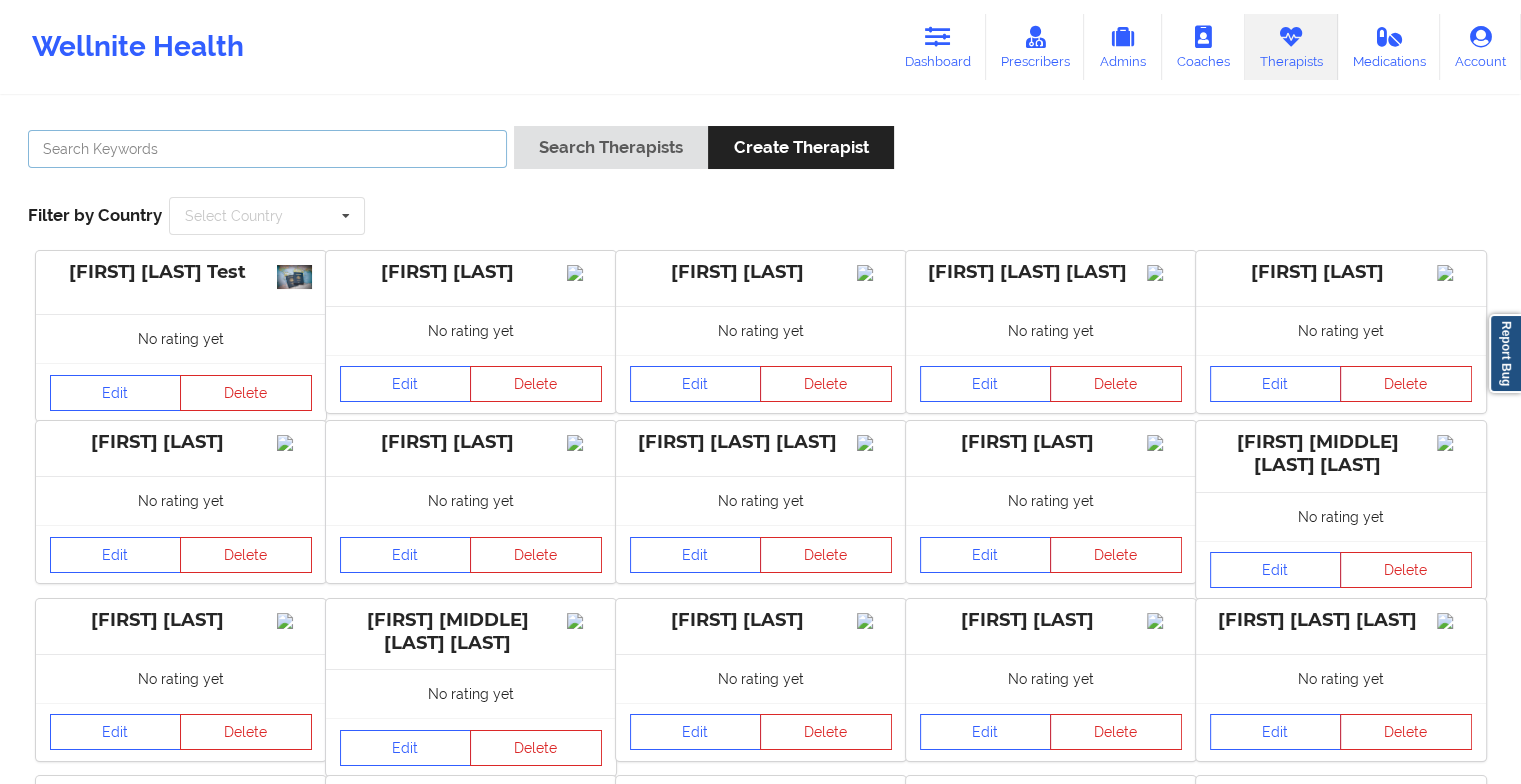 click at bounding box center (267, 149) 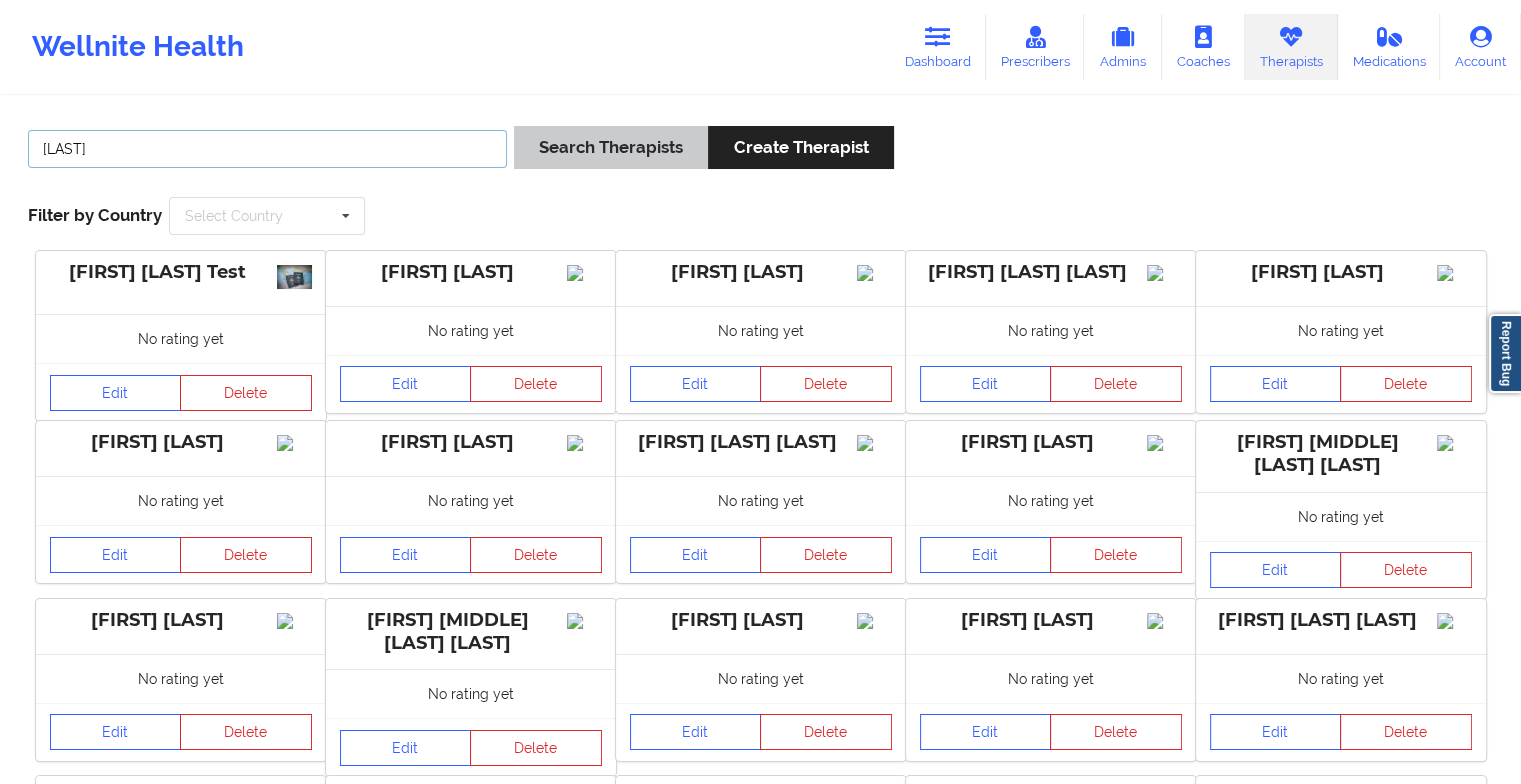type on "[LAST]" 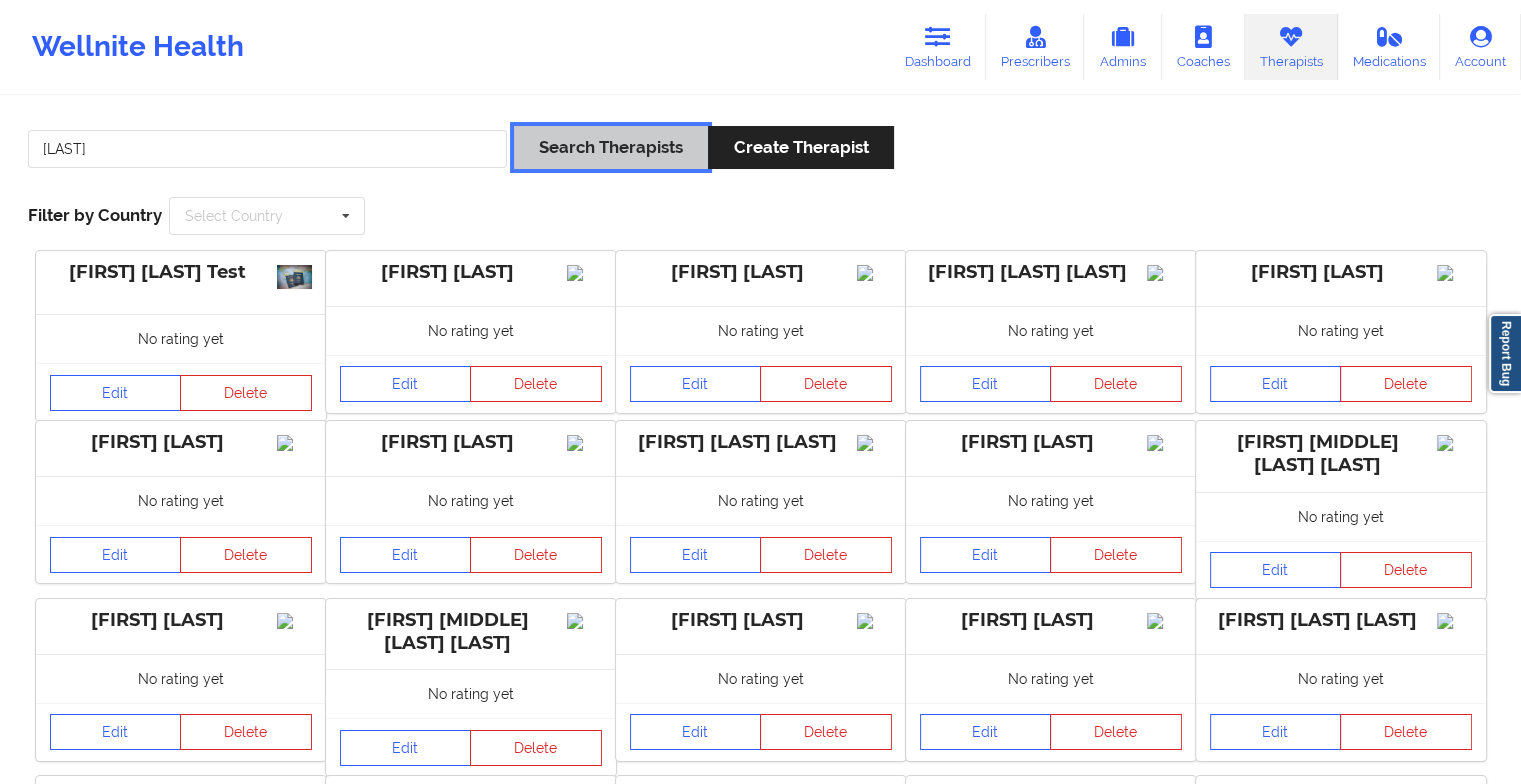 click on "Search Therapists" at bounding box center [611, 147] 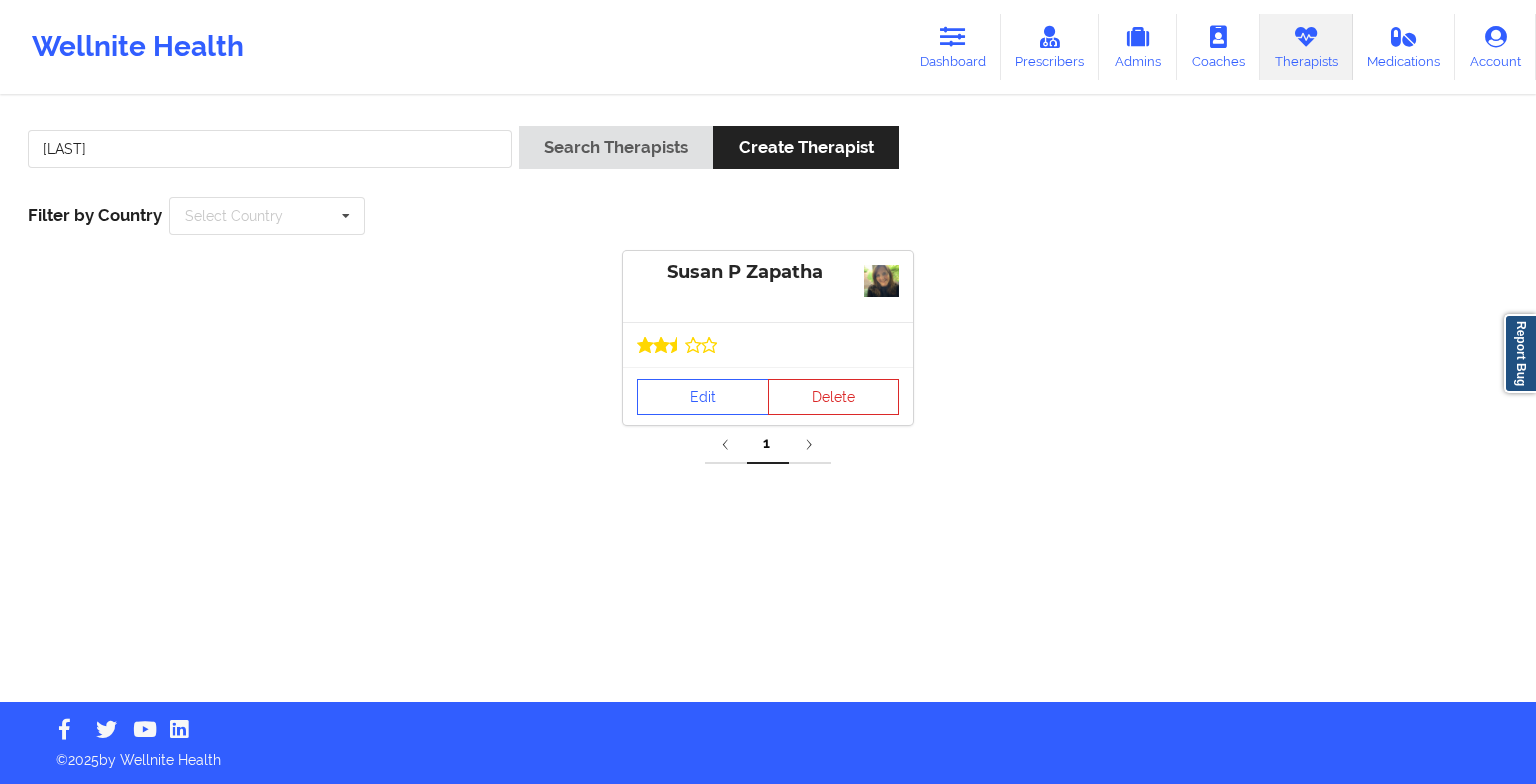 click on "Edit Delete" at bounding box center [768, 396] 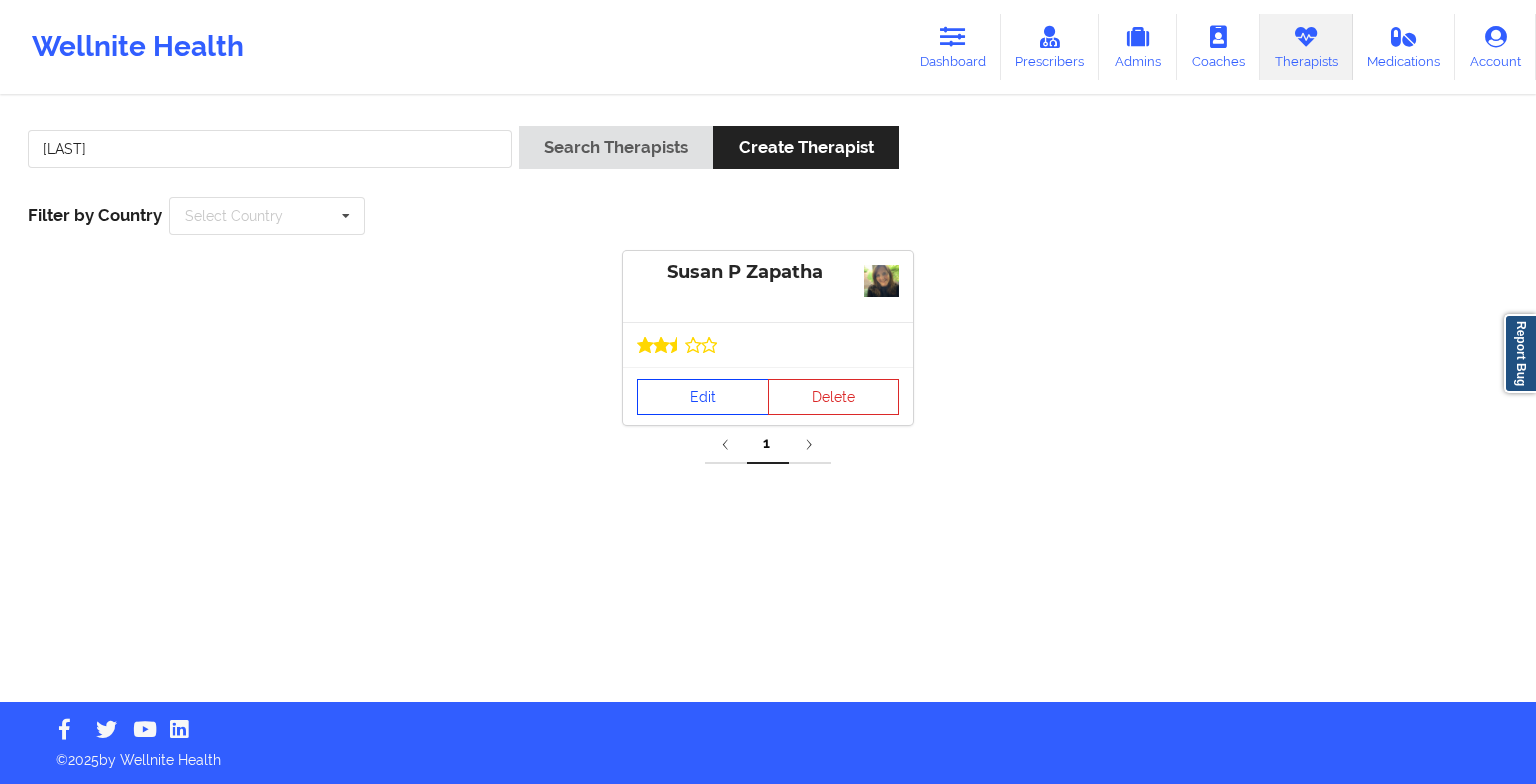 click on "Edit" at bounding box center [703, 397] 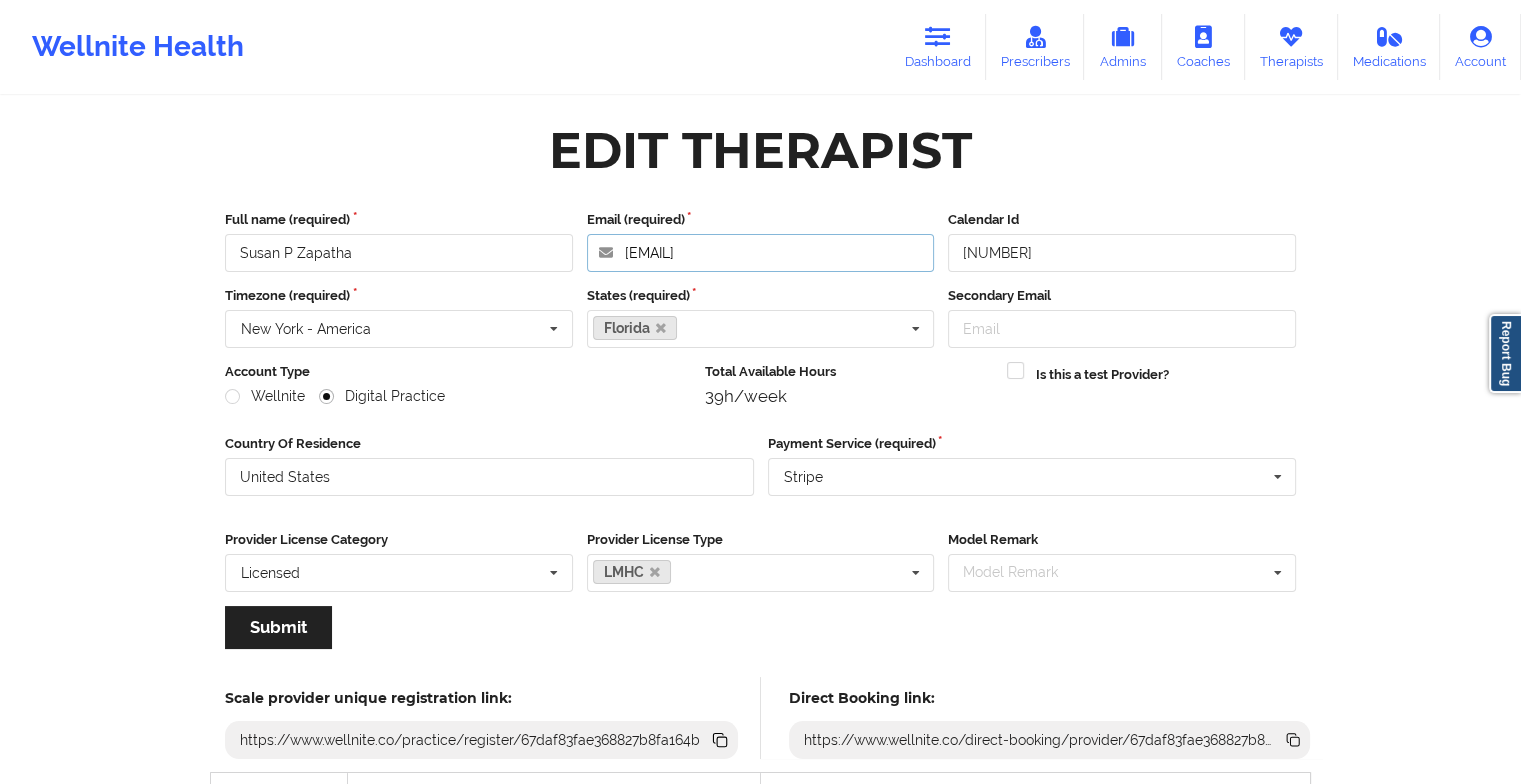 drag, startPoint x: 862, startPoint y: 246, endPoint x: 574, endPoint y: 240, distance: 288.0625 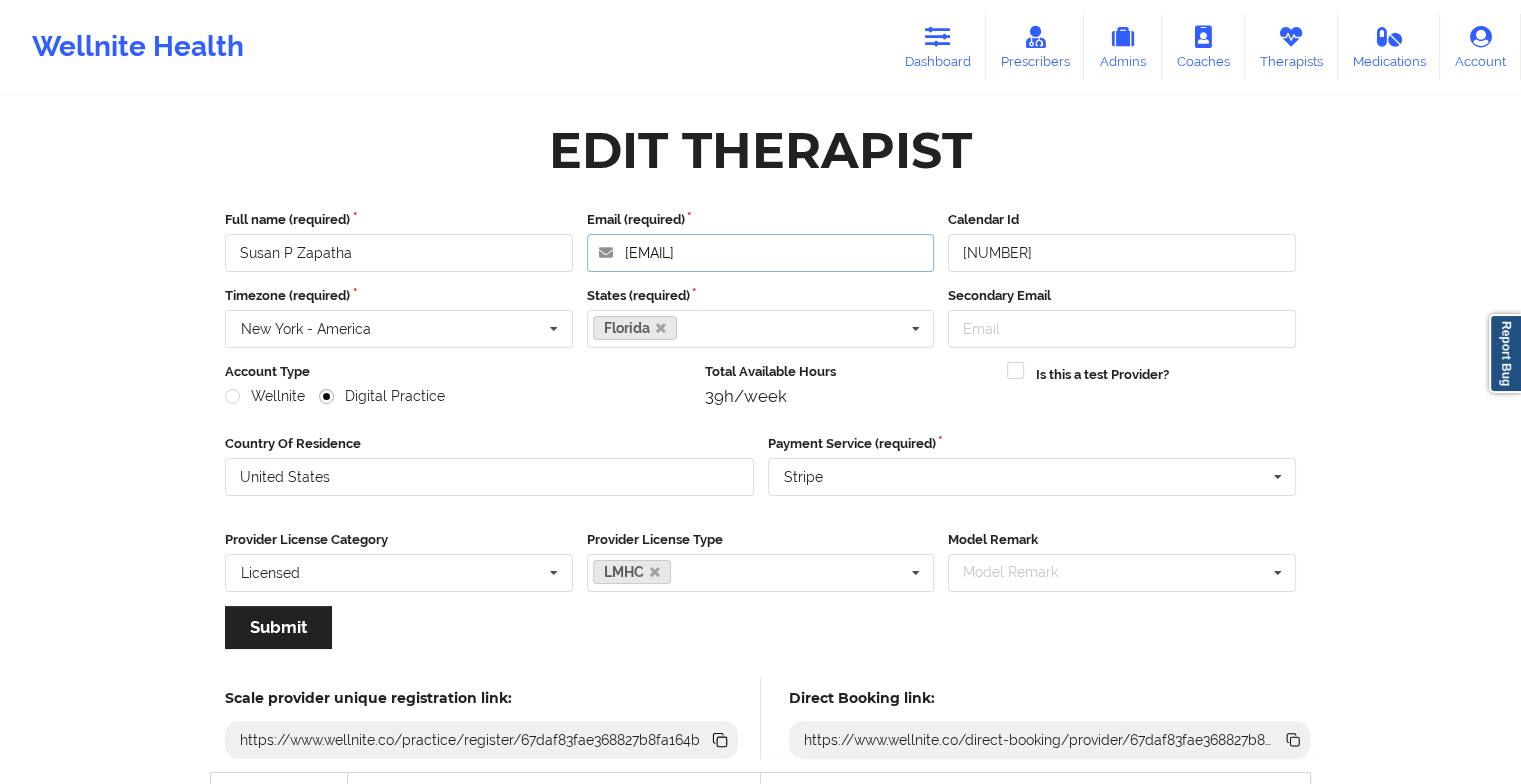 click on "Full name   (required) [FIRST] [LAST] Email   (required) [EMAIL] Calendar Id   [NUMBER]" at bounding box center (760, 241) 